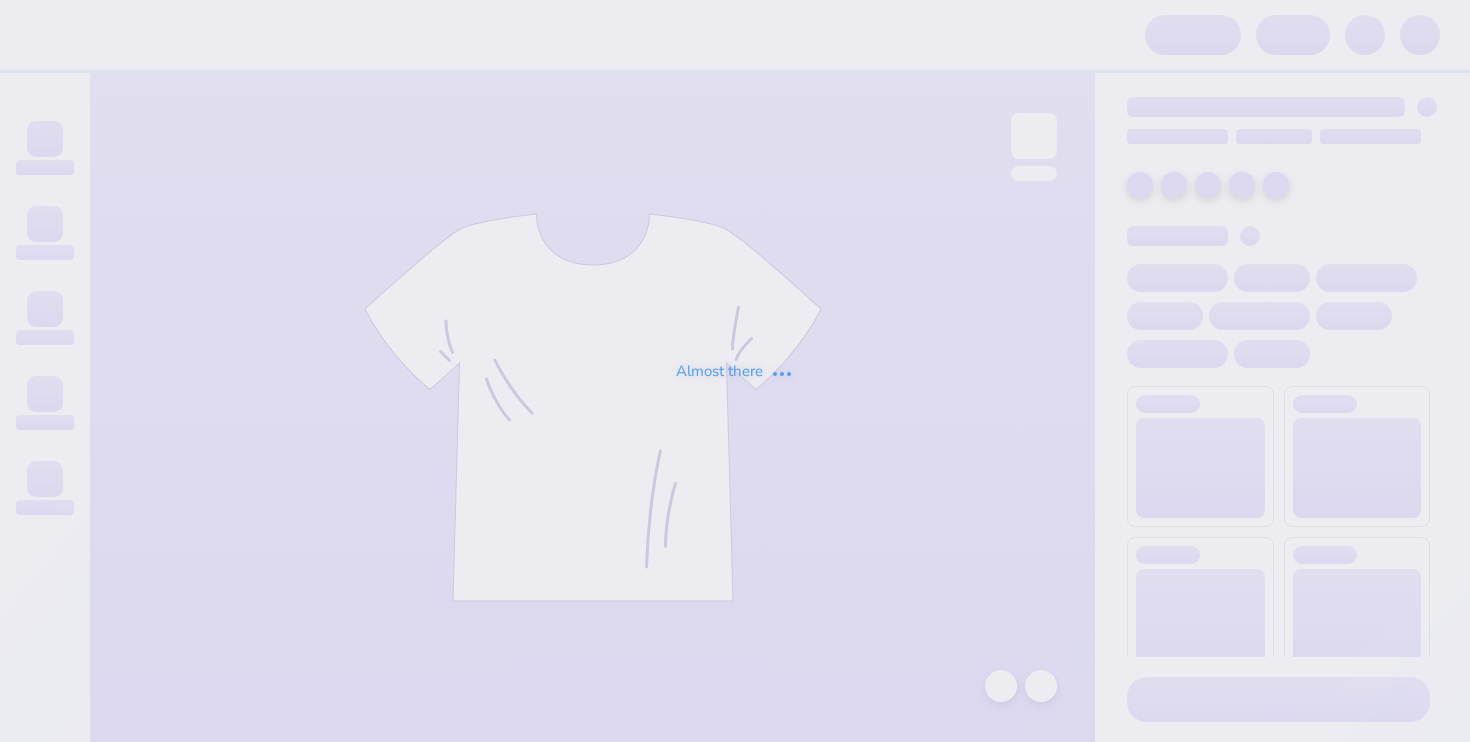 scroll, scrollTop: 0, scrollLeft: 0, axis: both 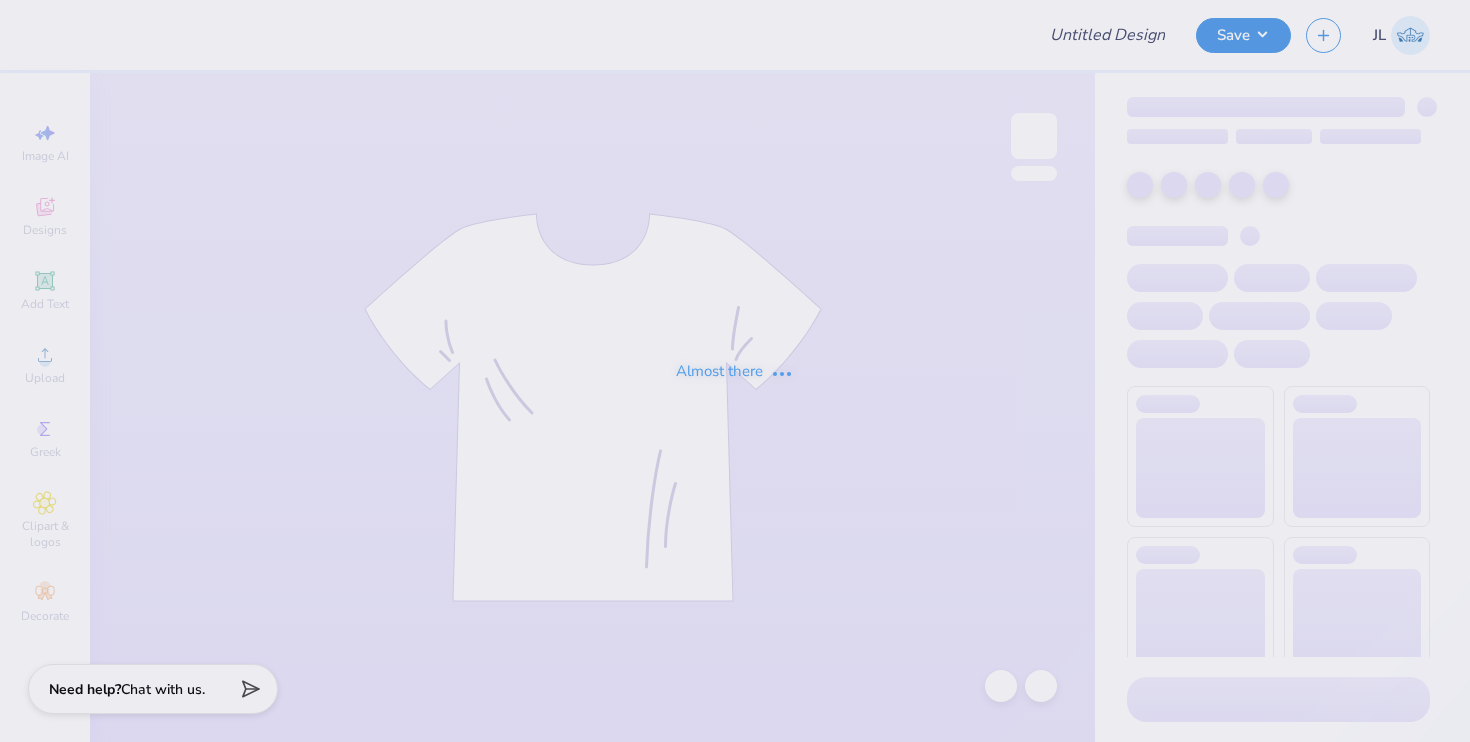 type on "est 1917" 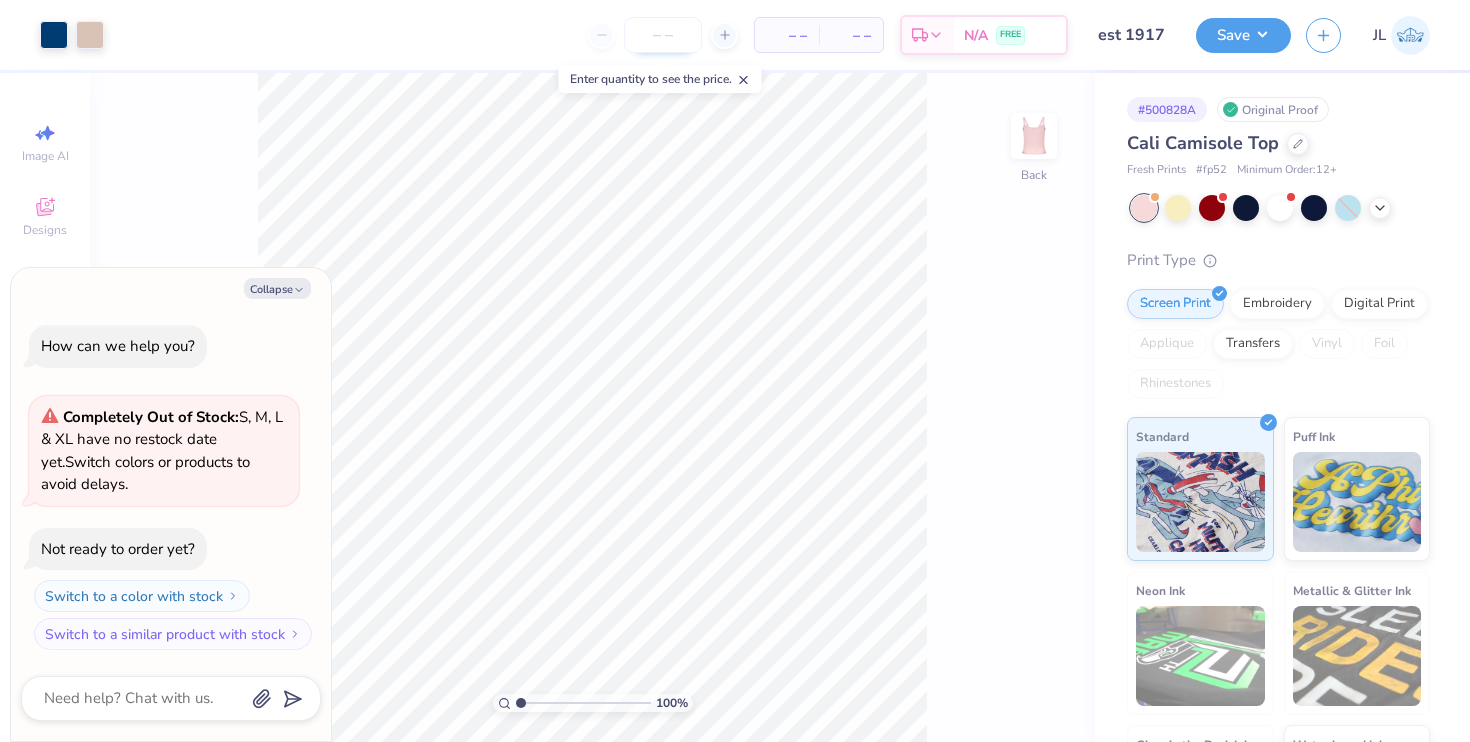 click at bounding box center (663, 35) 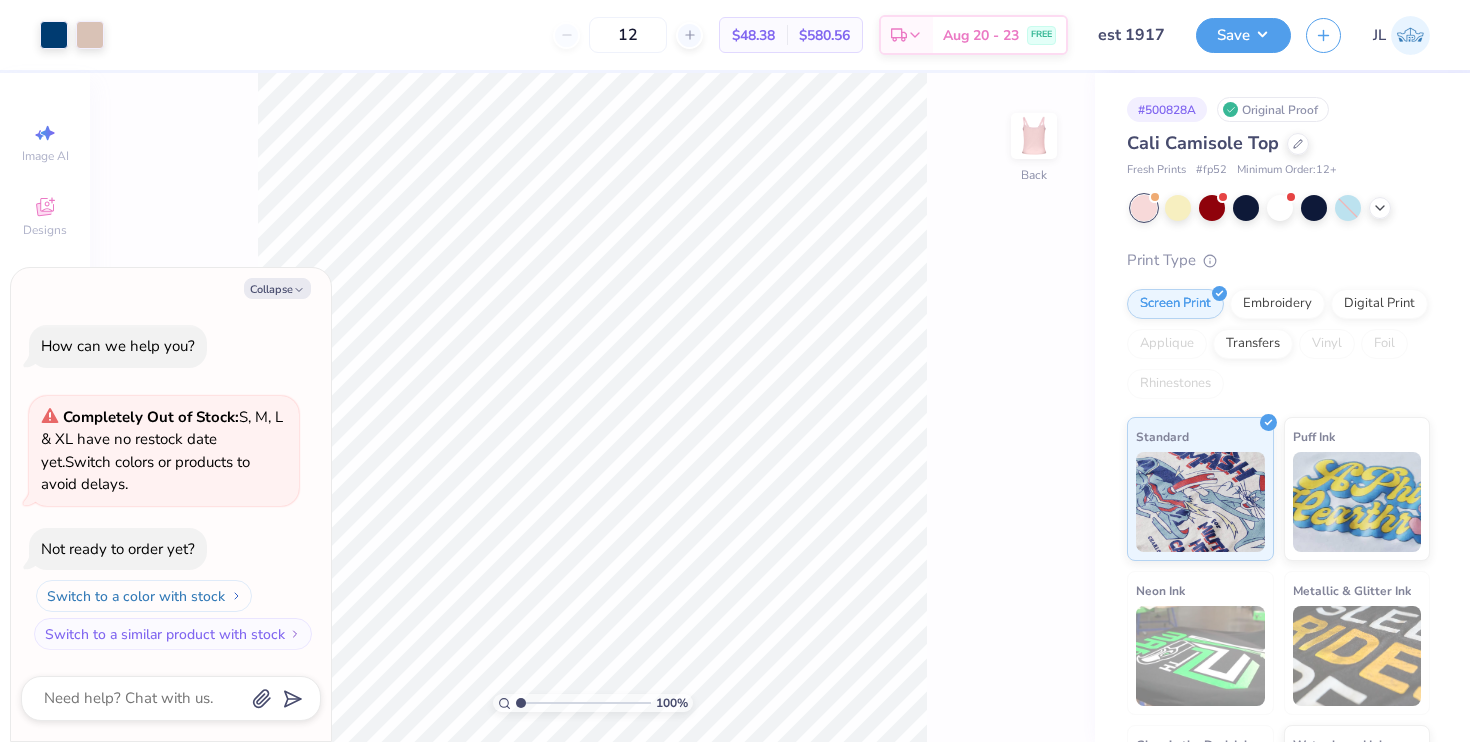 type on "12" 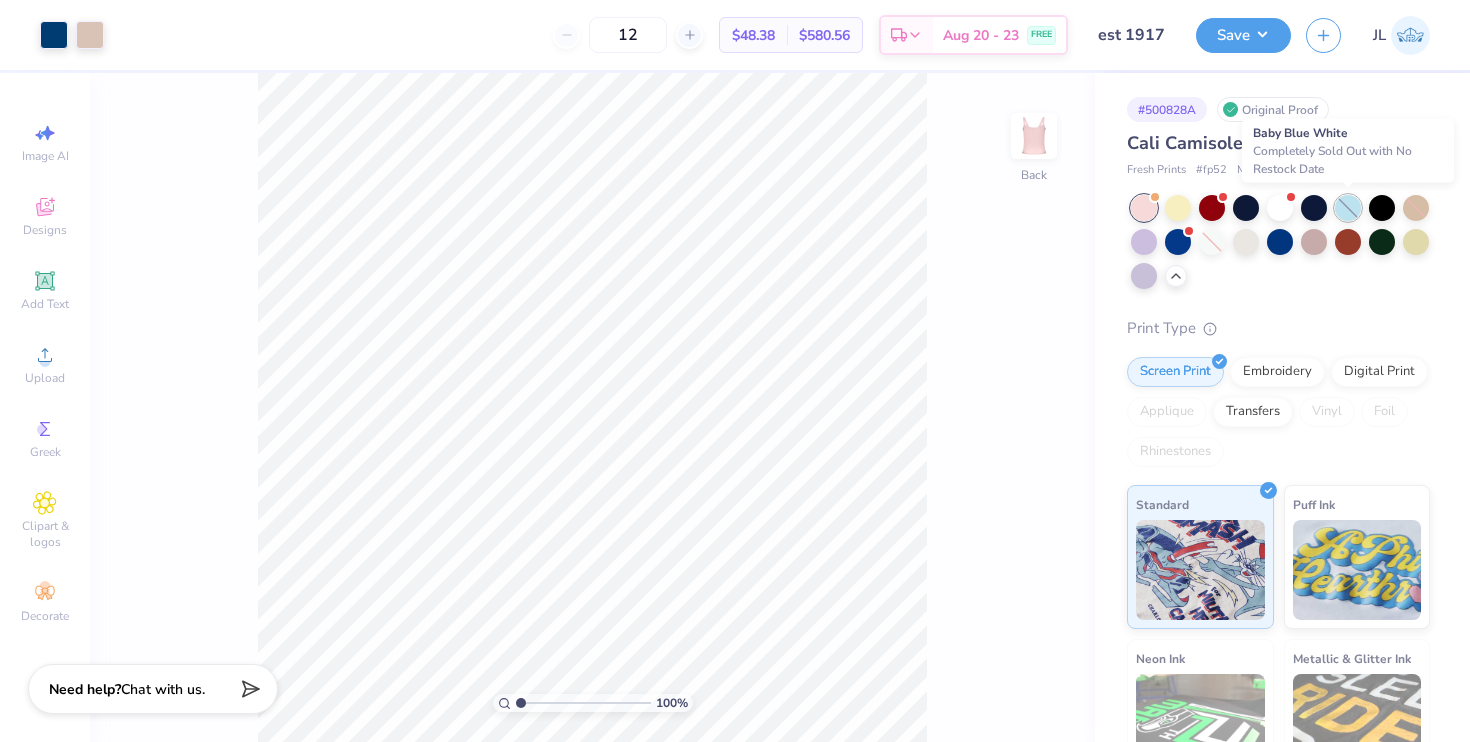 click at bounding box center [1348, 208] 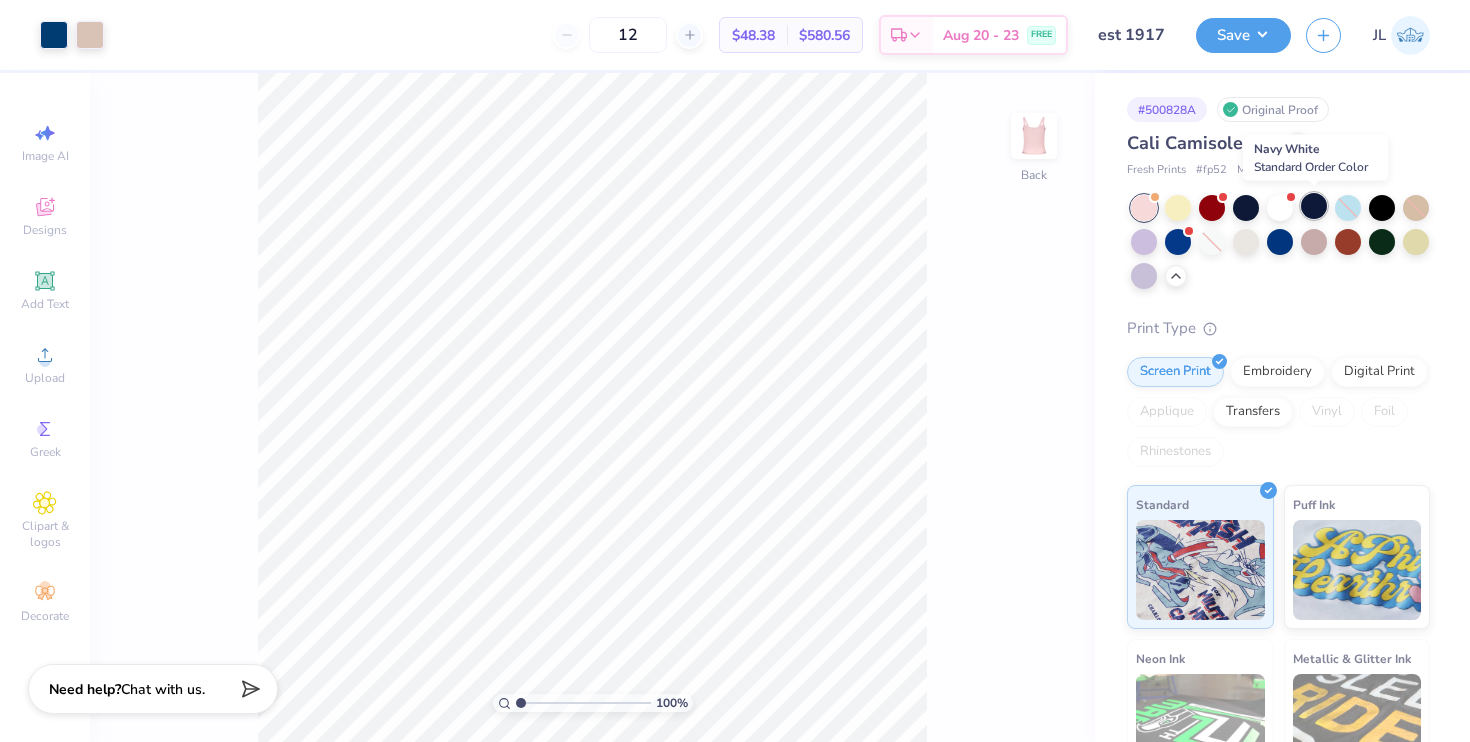 click at bounding box center (1314, 206) 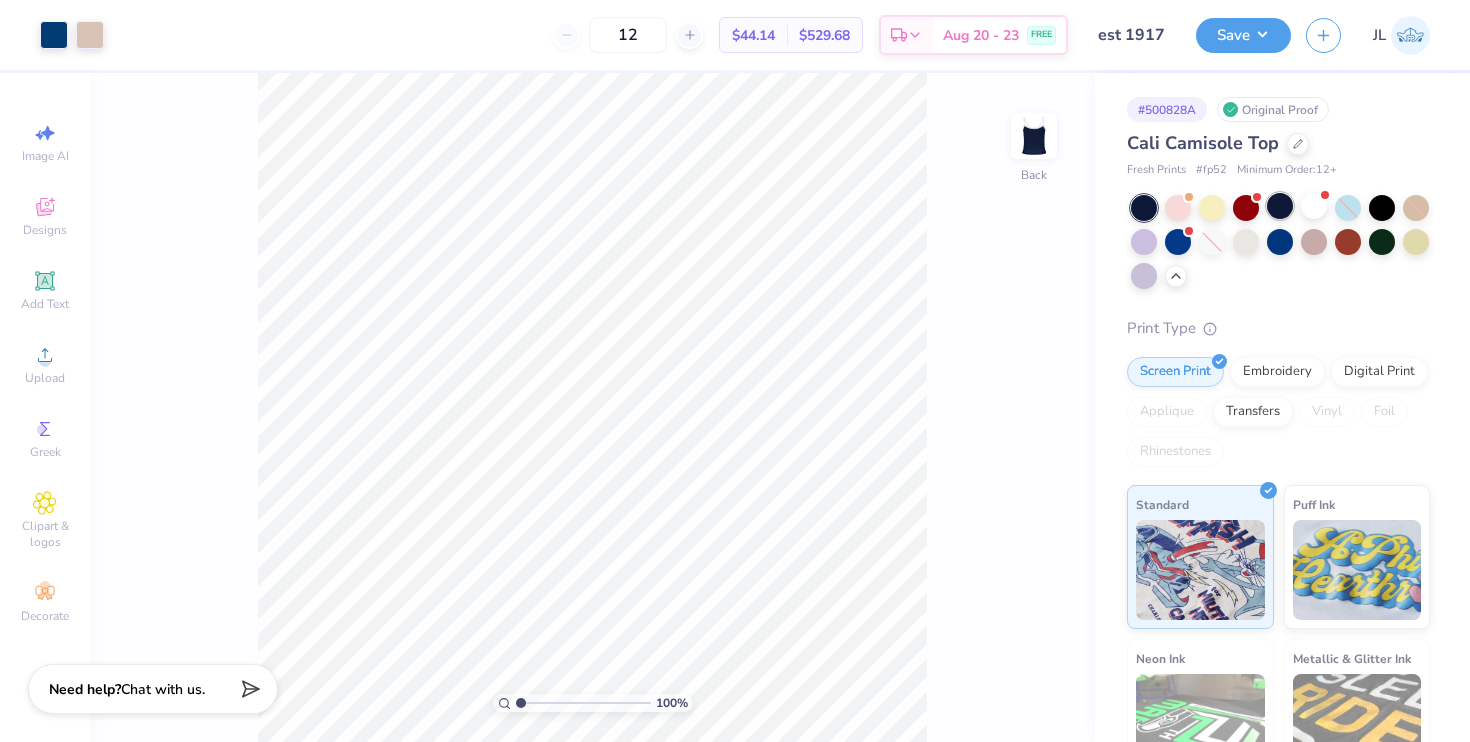 click at bounding box center (1280, 206) 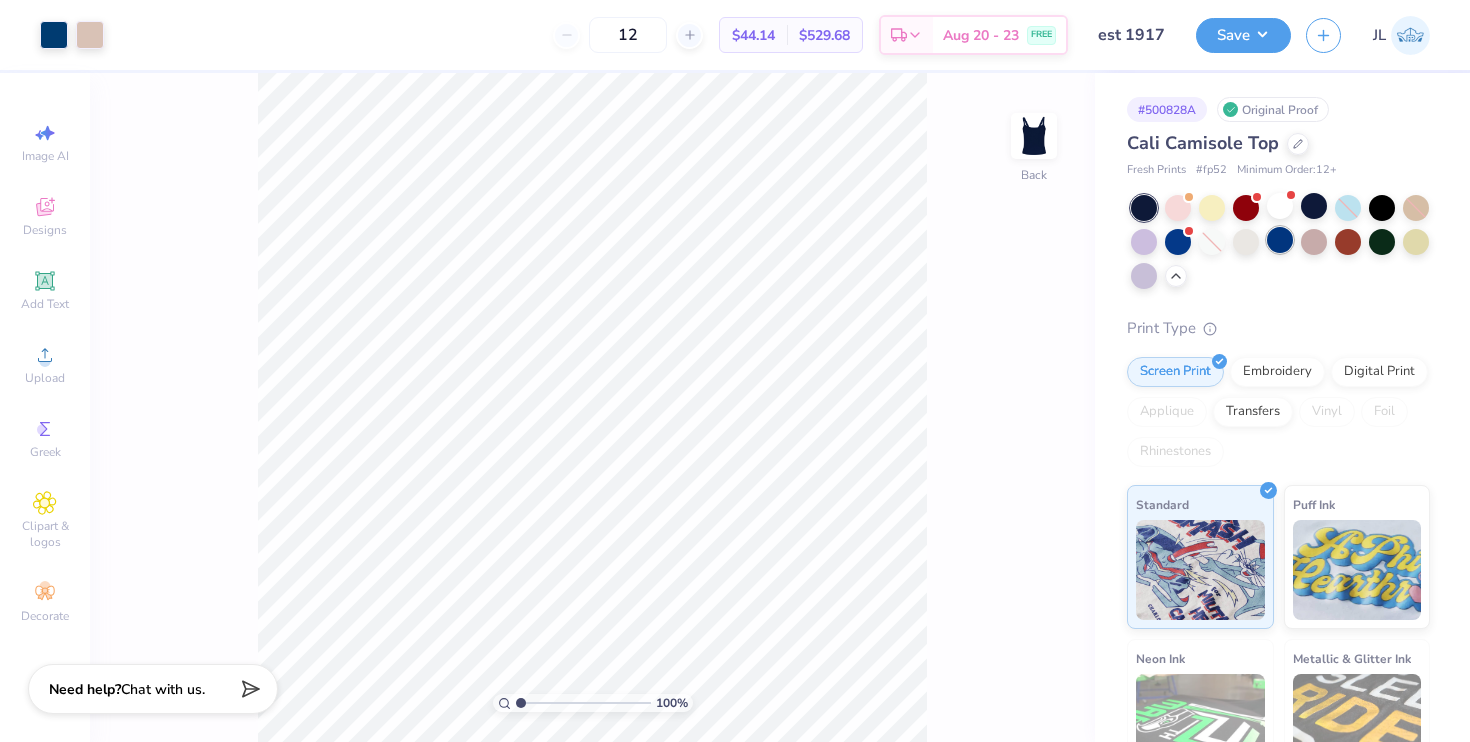 click at bounding box center [1280, 240] 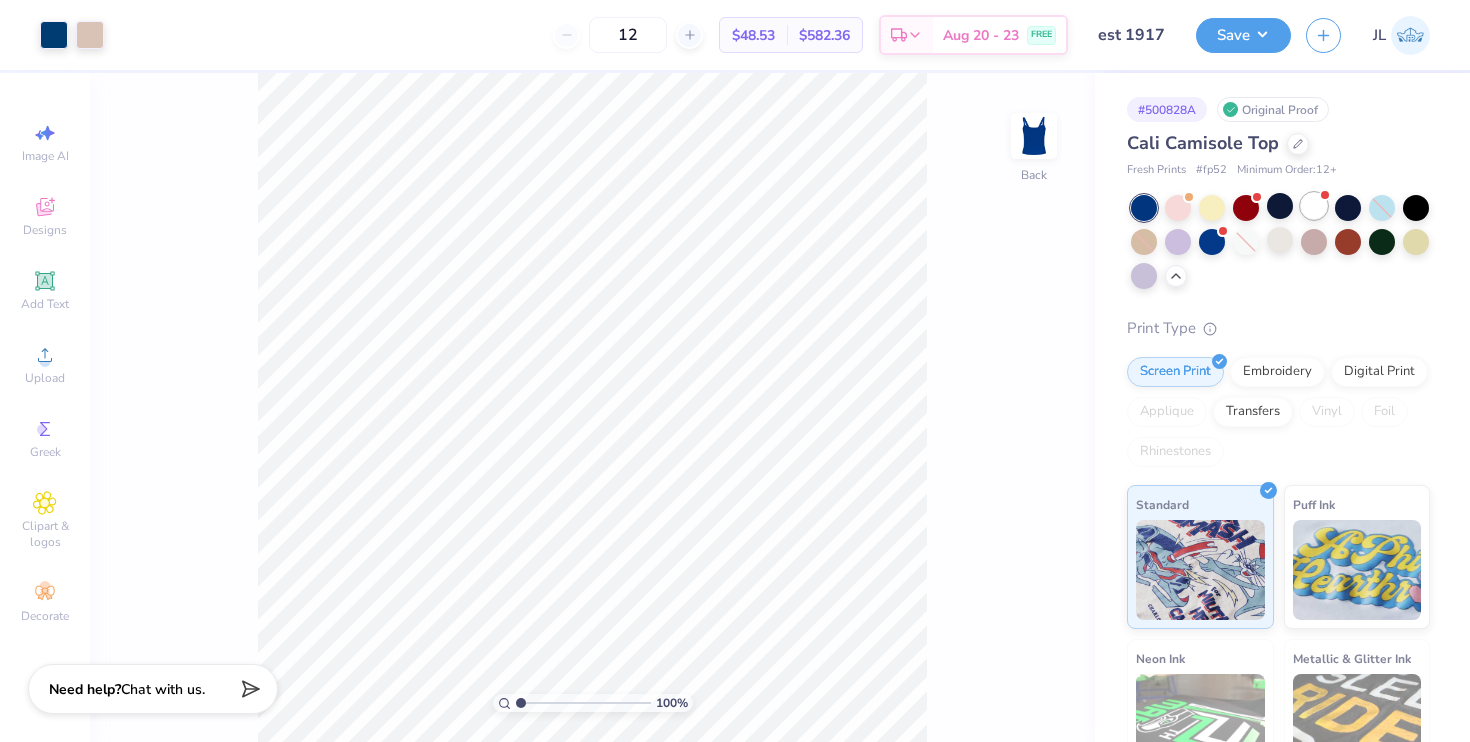 click at bounding box center [1314, 206] 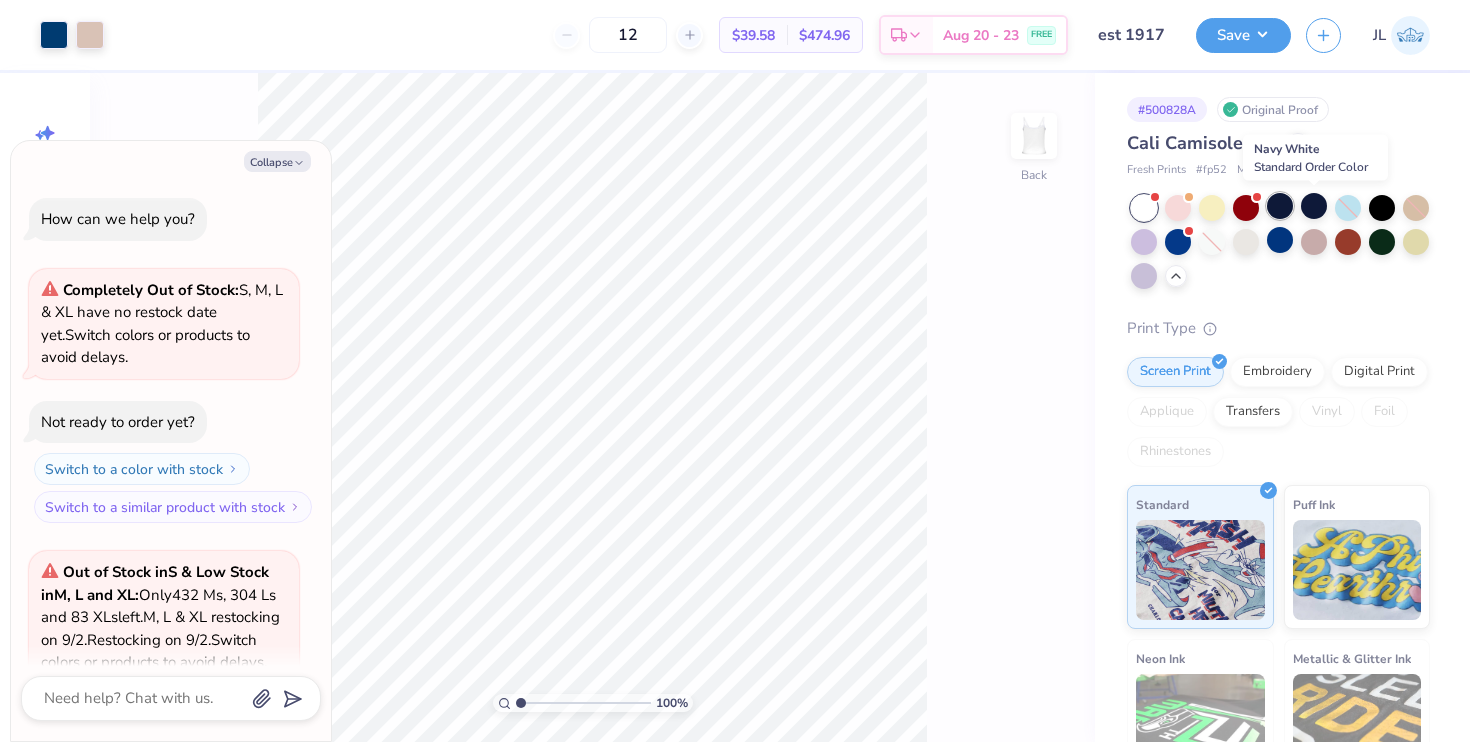 scroll, scrollTop: 200, scrollLeft: 0, axis: vertical 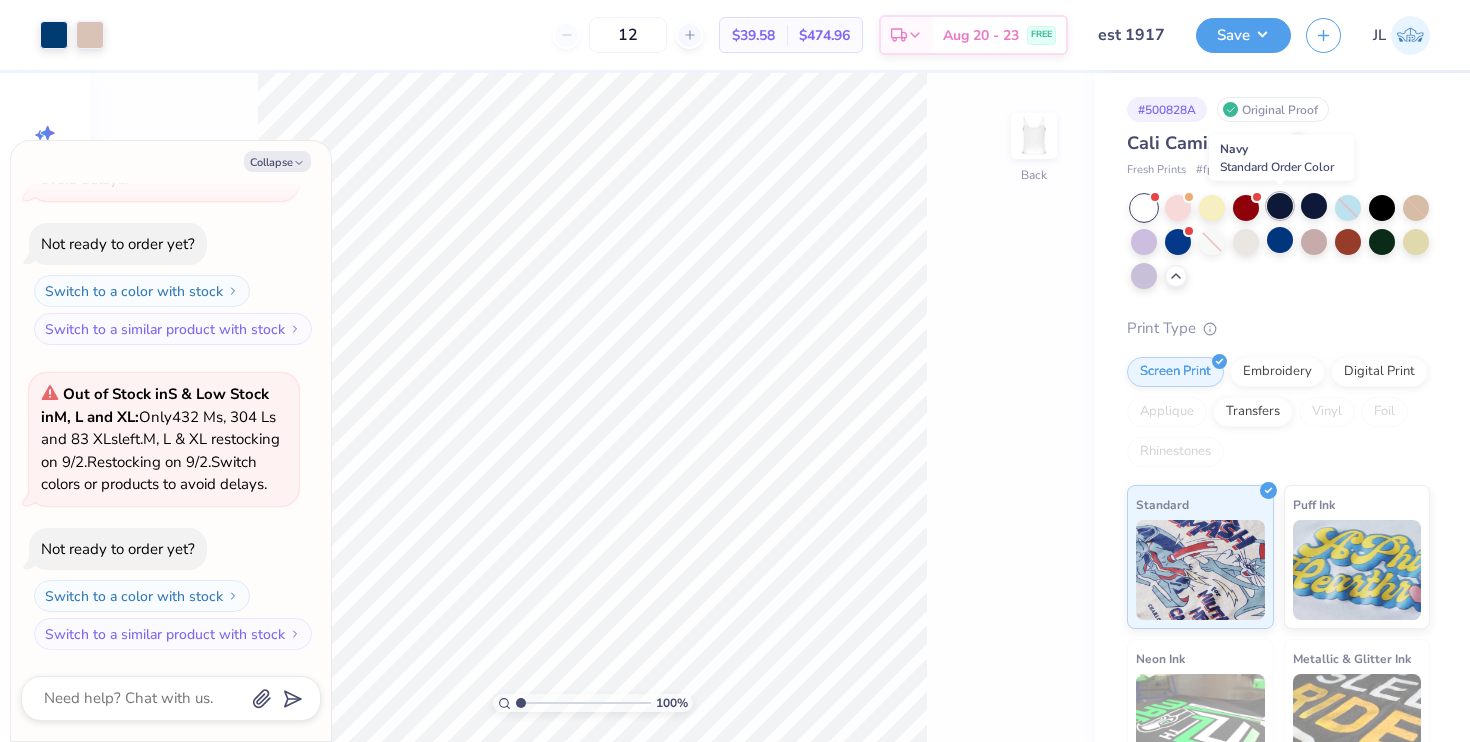 click at bounding box center (1280, 206) 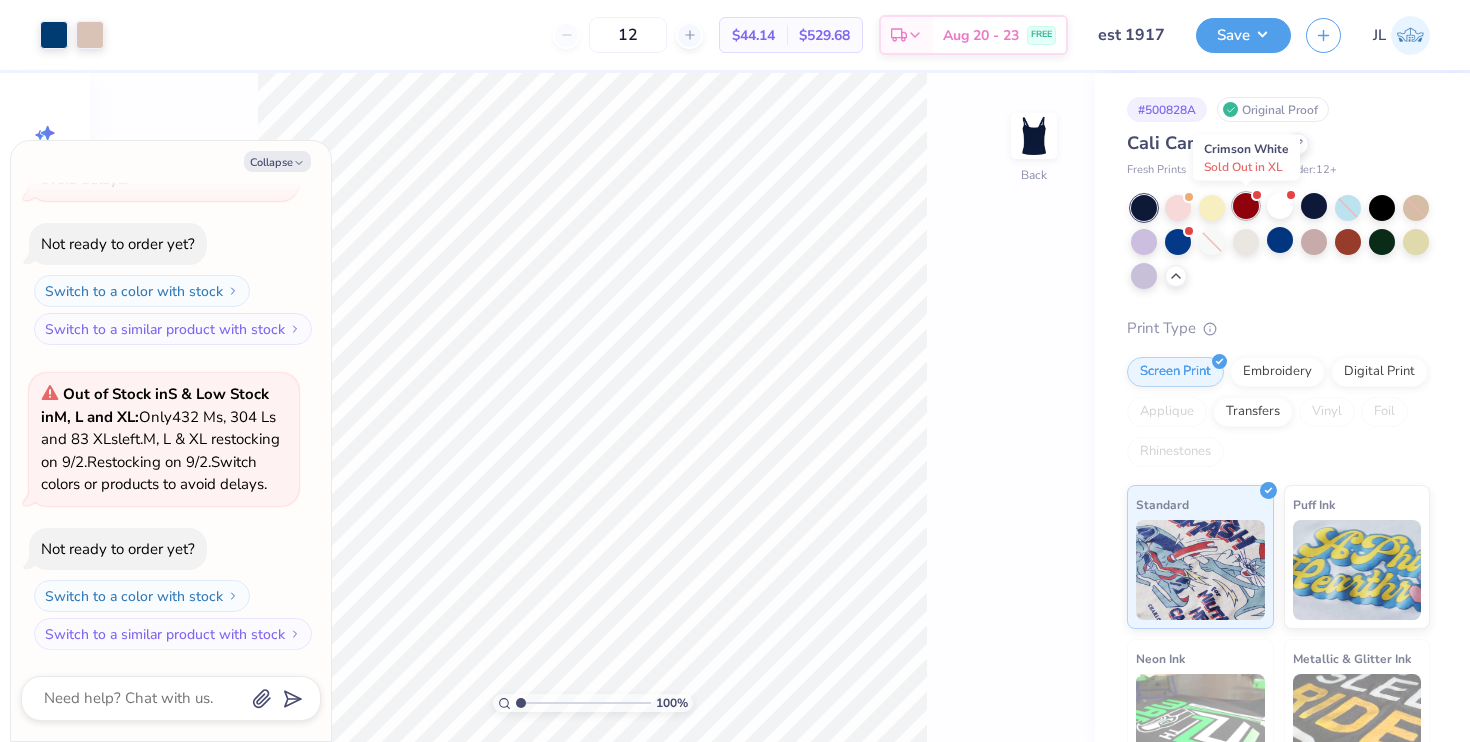 click at bounding box center [1246, 206] 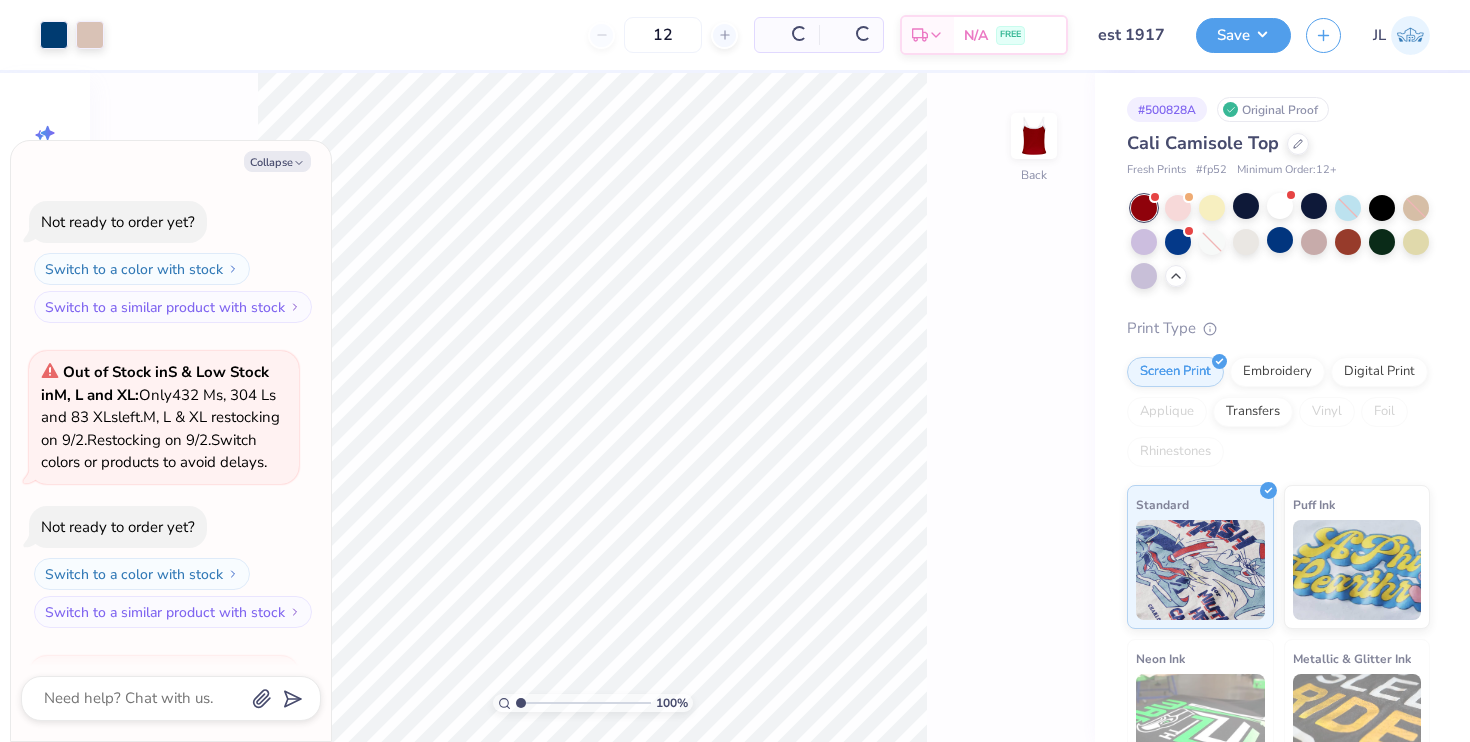 scroll, scrollTop: 505, scrollLeft: 0, axis: vertical 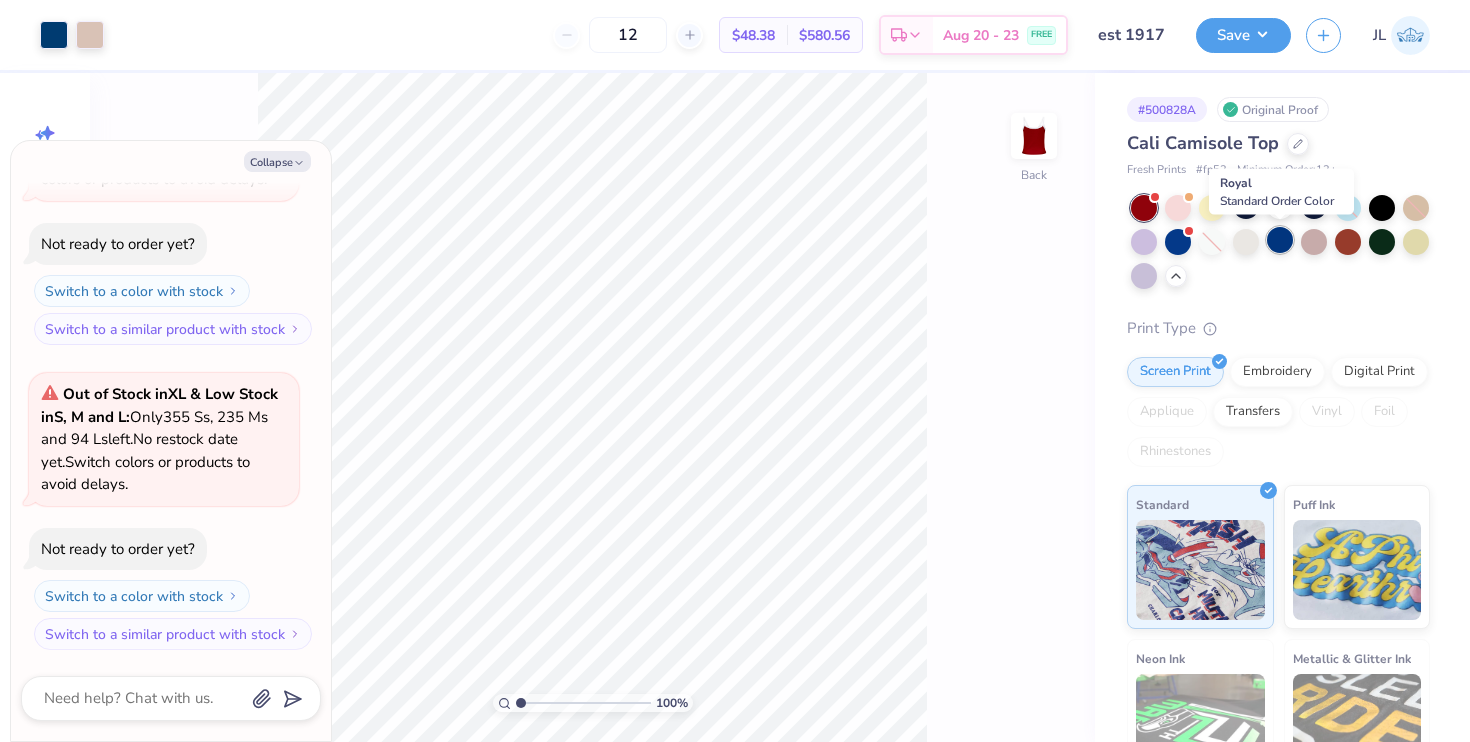click at bounding box center (1280, 240) 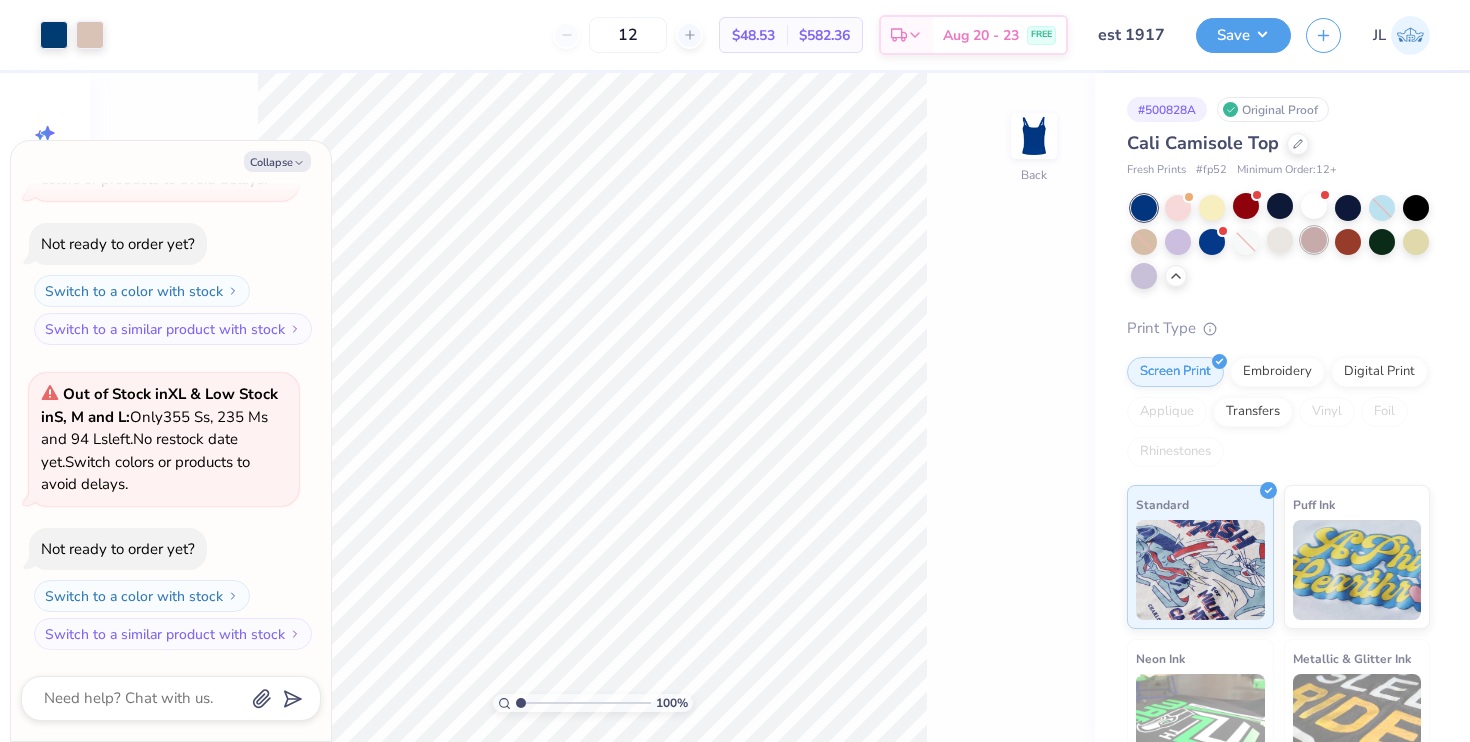 click at bounding box center (1314, 240) 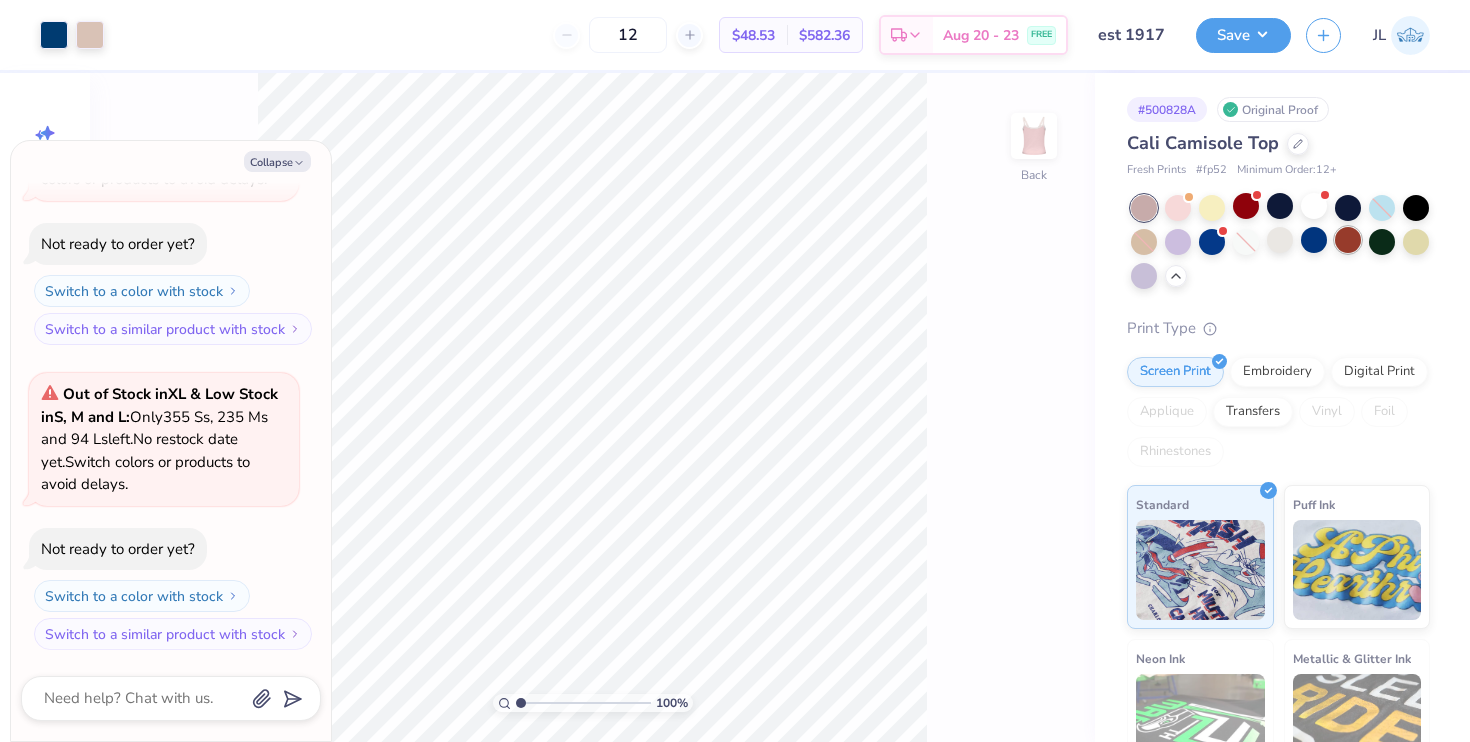 click at bounding box center (1348, 240) 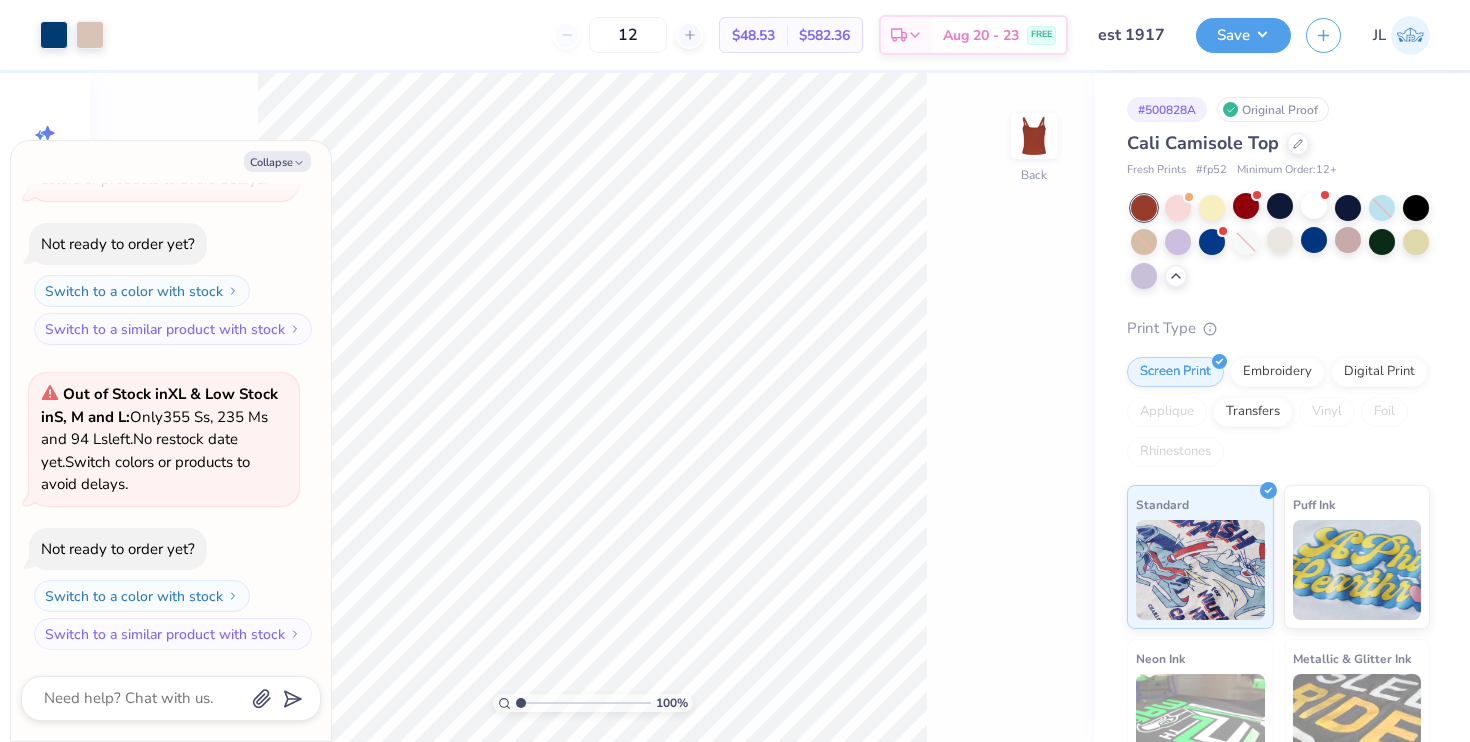 type on "x" 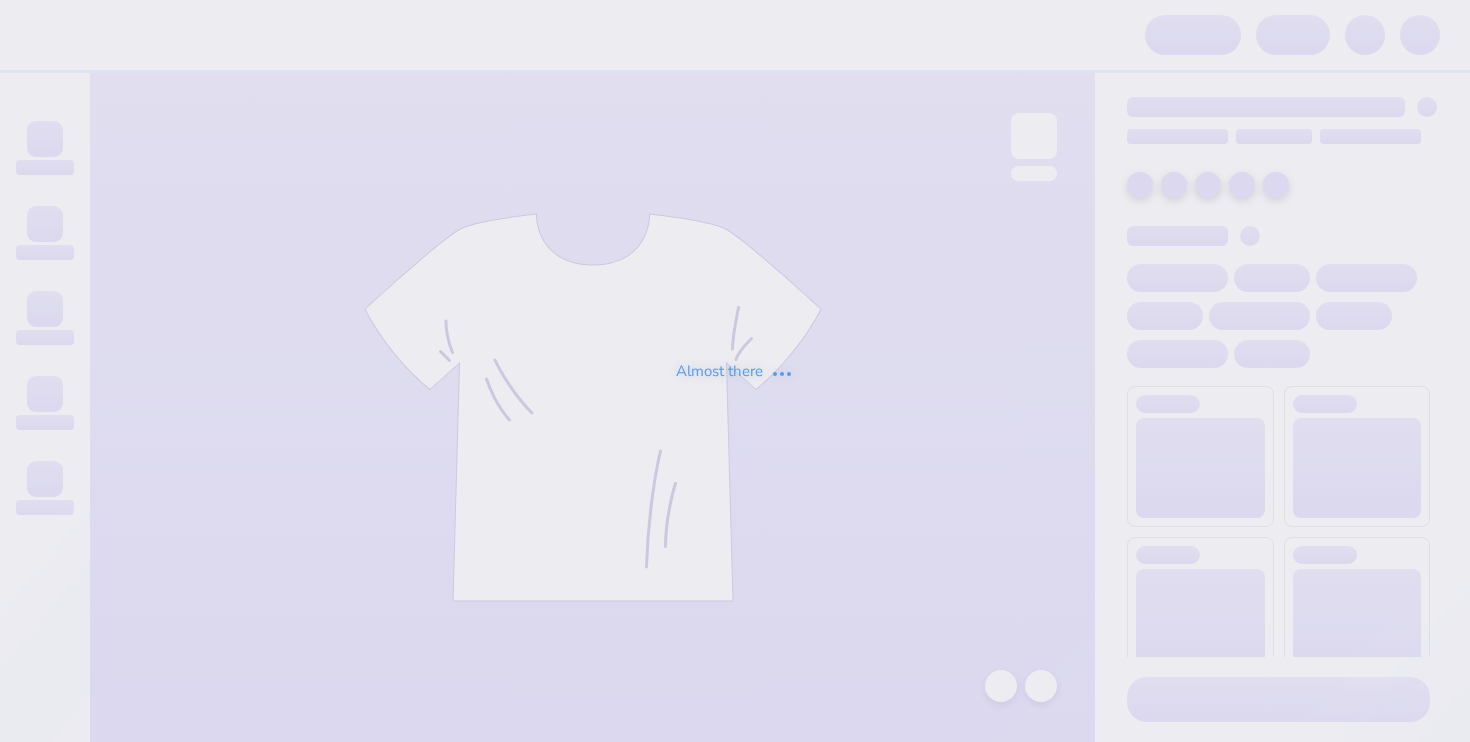 scroll, scrollTop: 0, scrollLeft: 0, axis: both 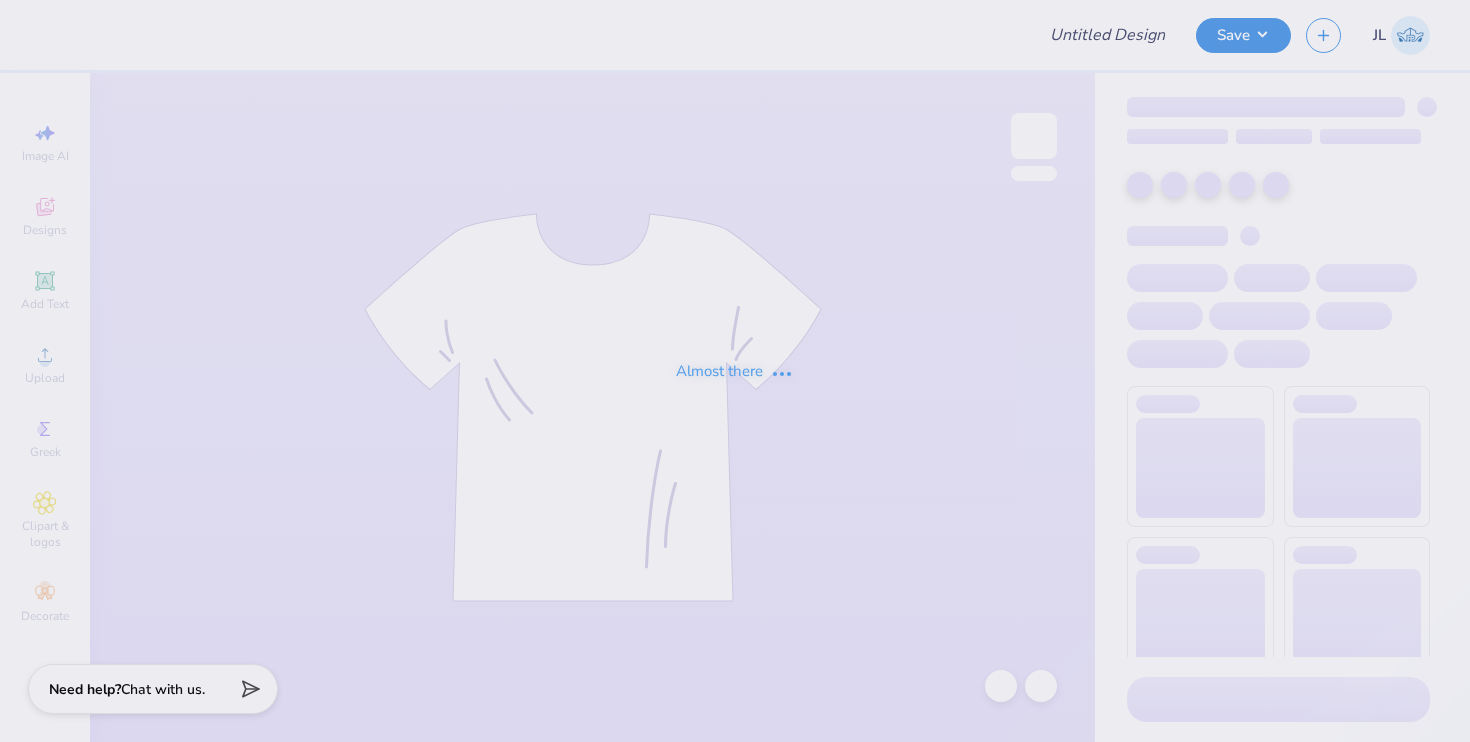 type on "I heart sig delt" 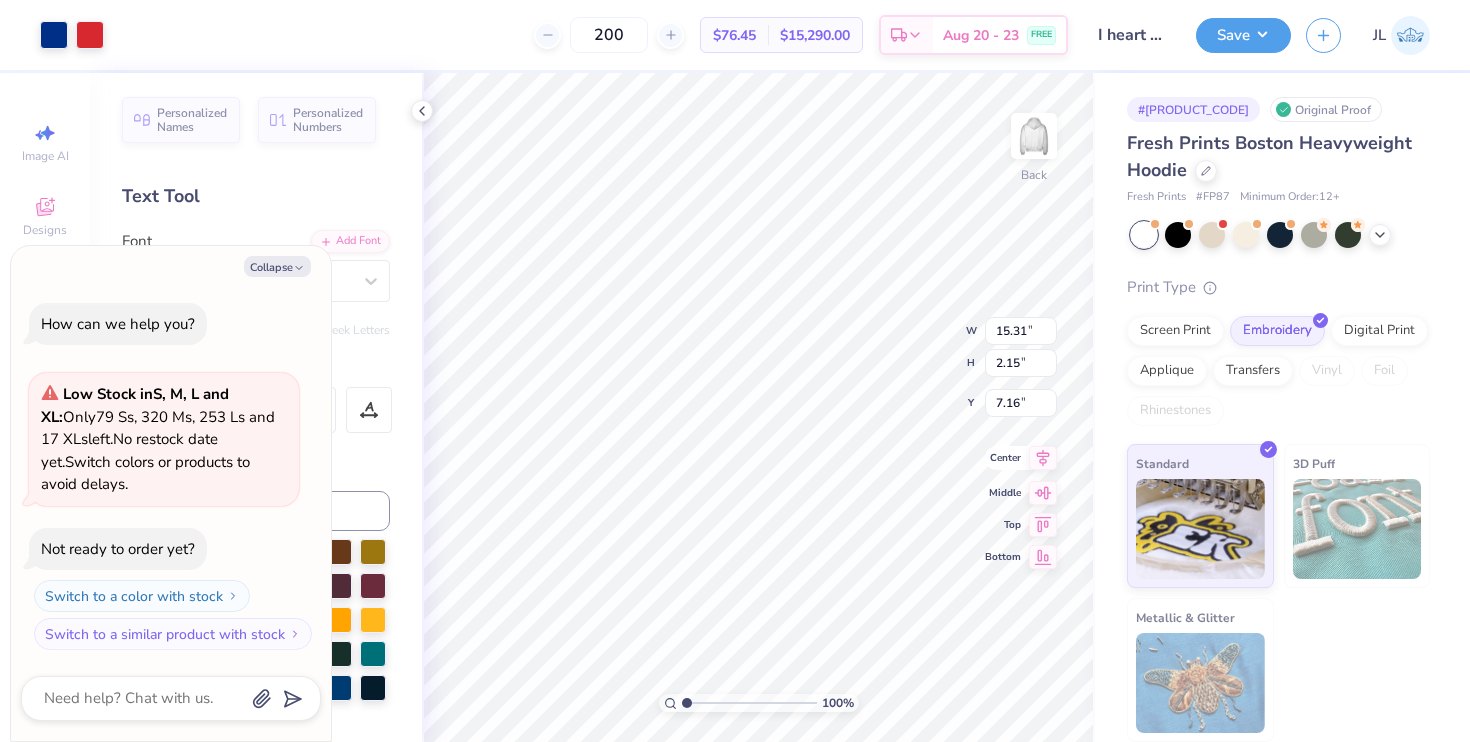 click 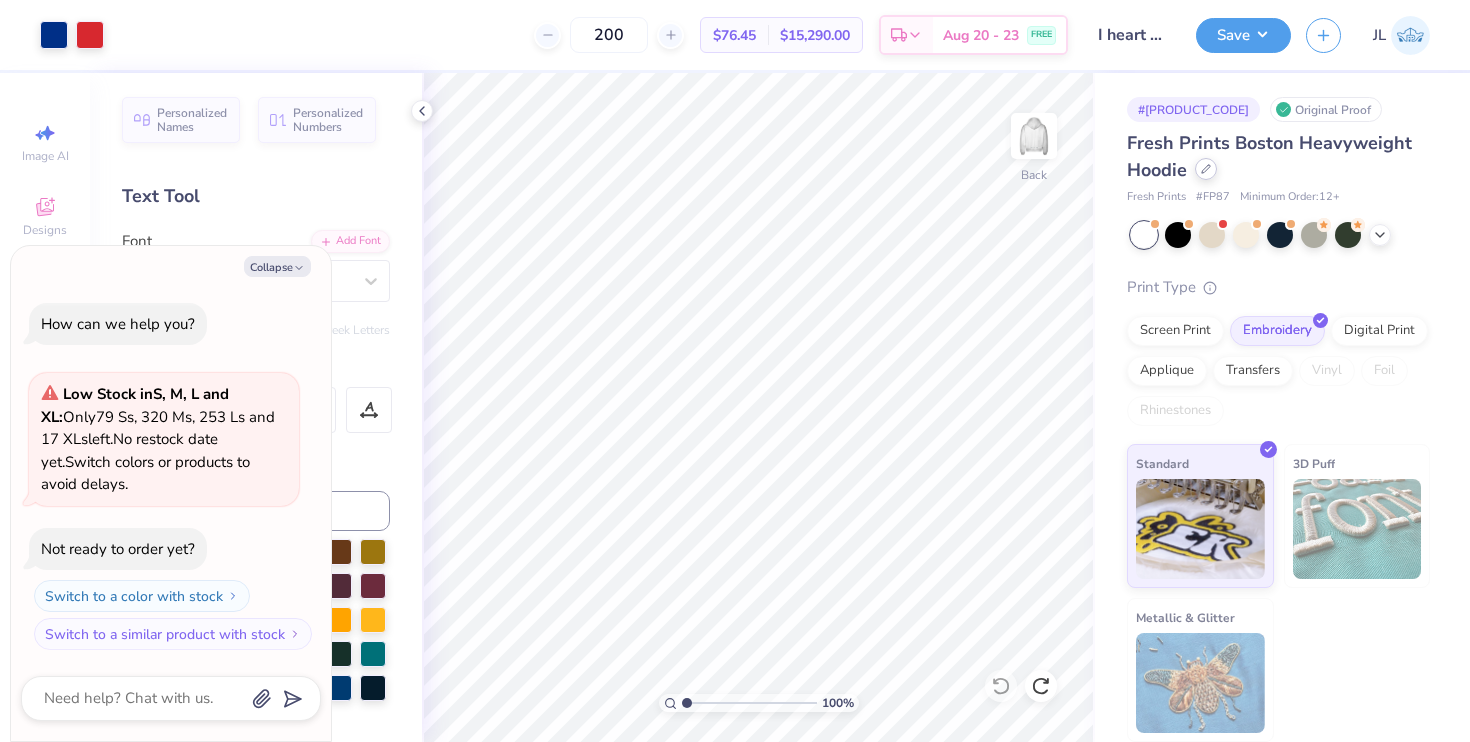 click 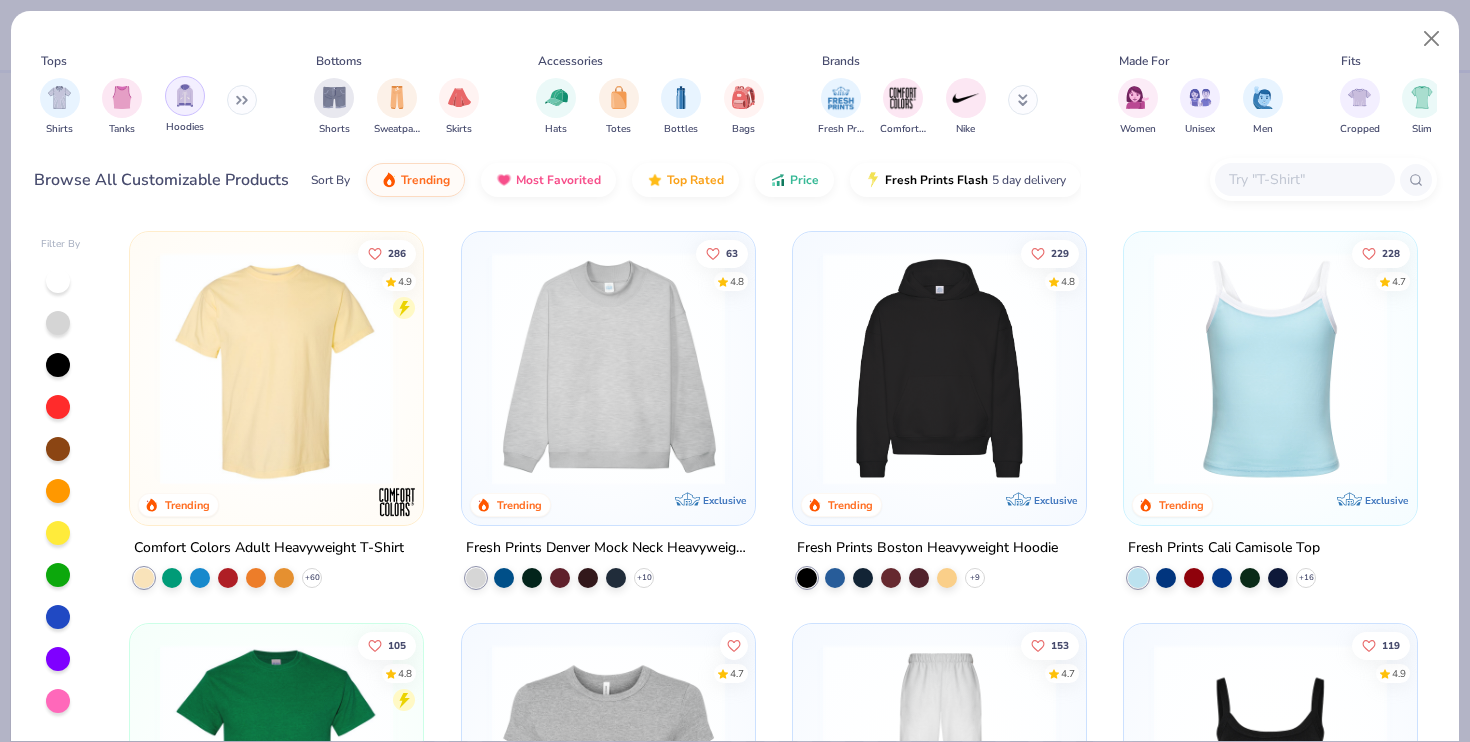 click at bounding box center [185, 95] 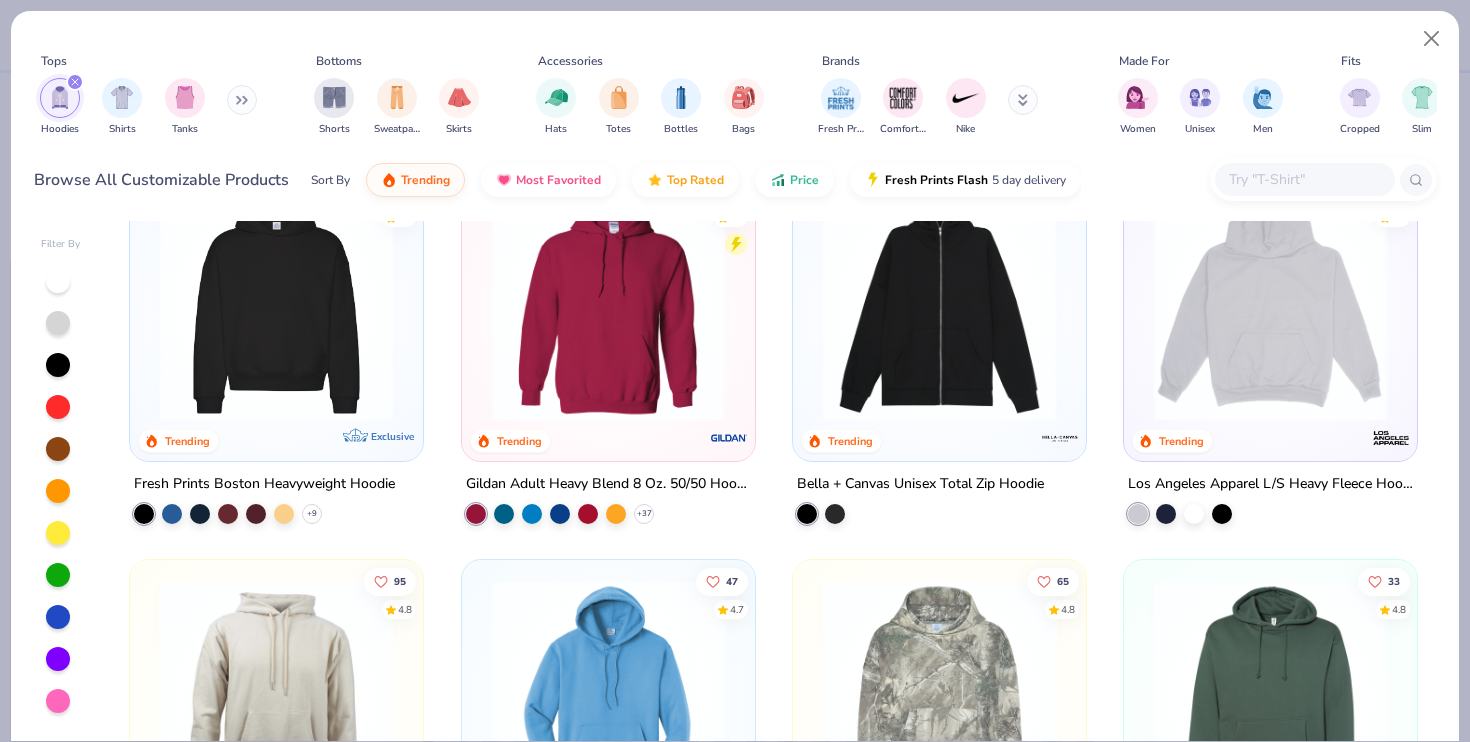 scroll, scrollTop: 0, scrollLeft: 0, axis: both 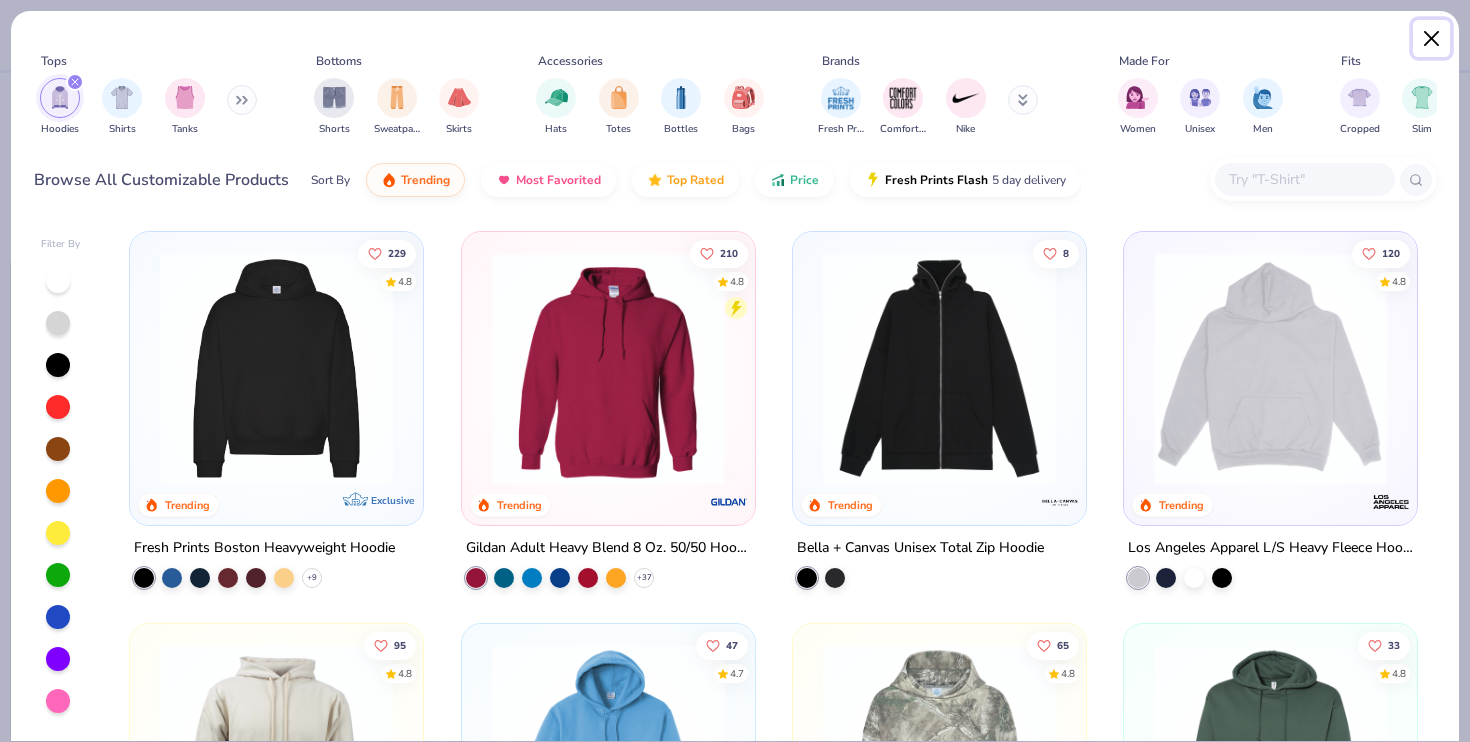 click at bounding box center [1432, 39] 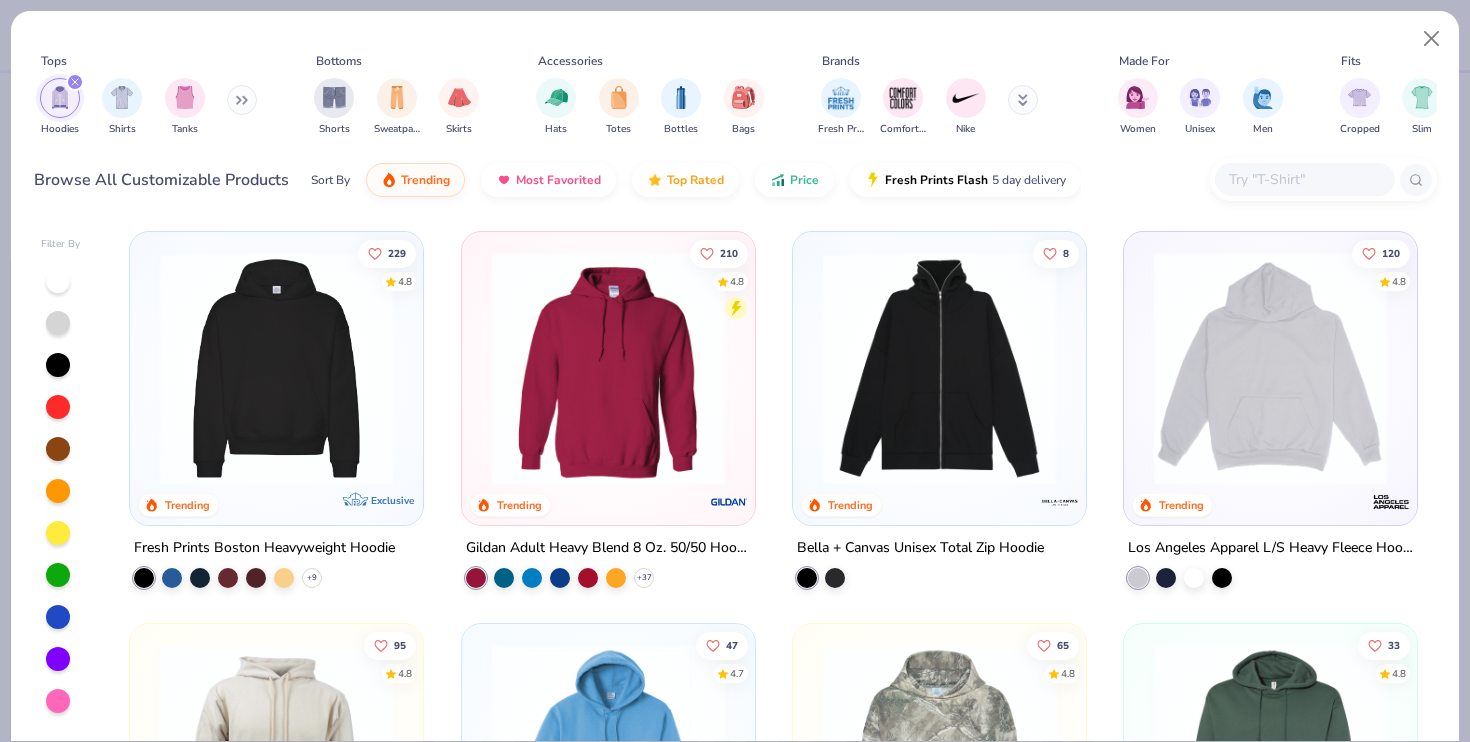 type on "x" 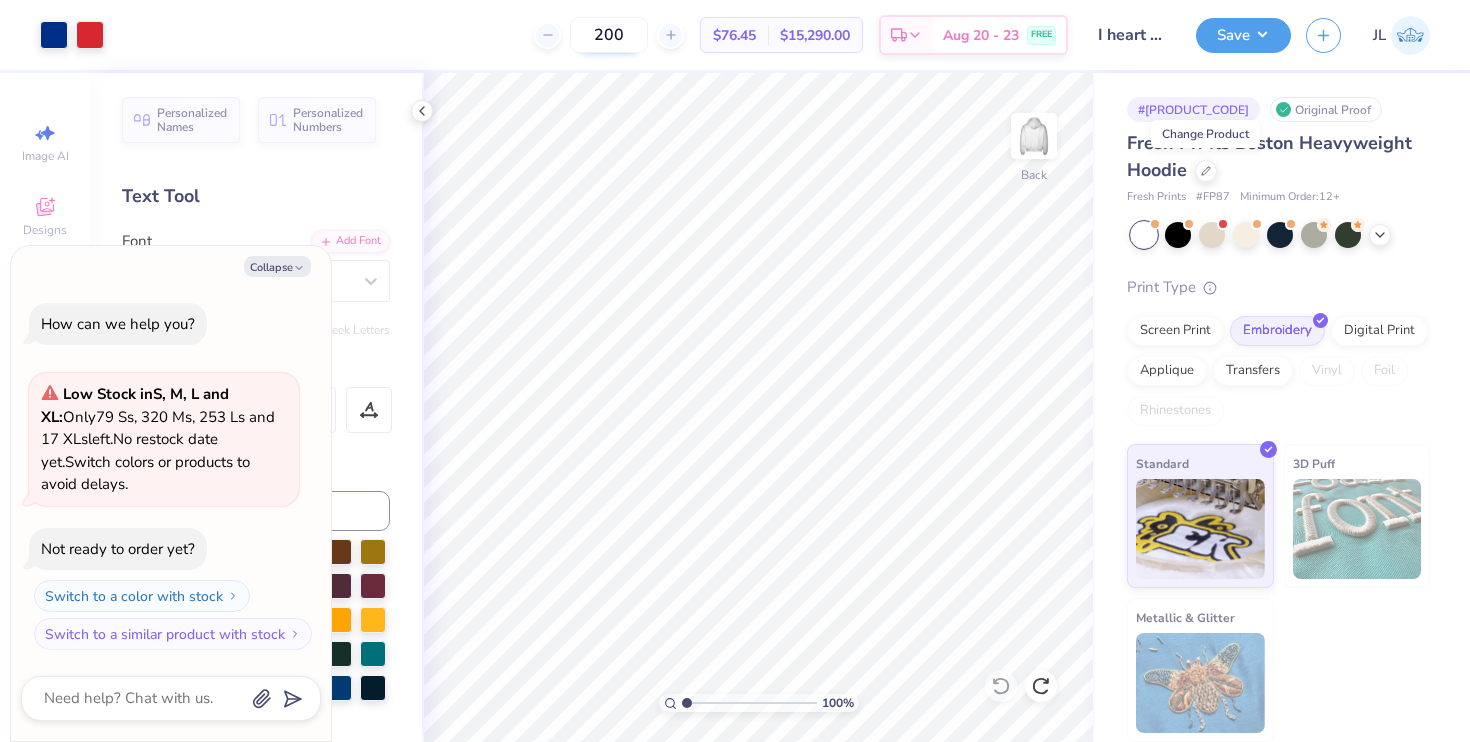 click on "200" at bounding box center [609, 35] 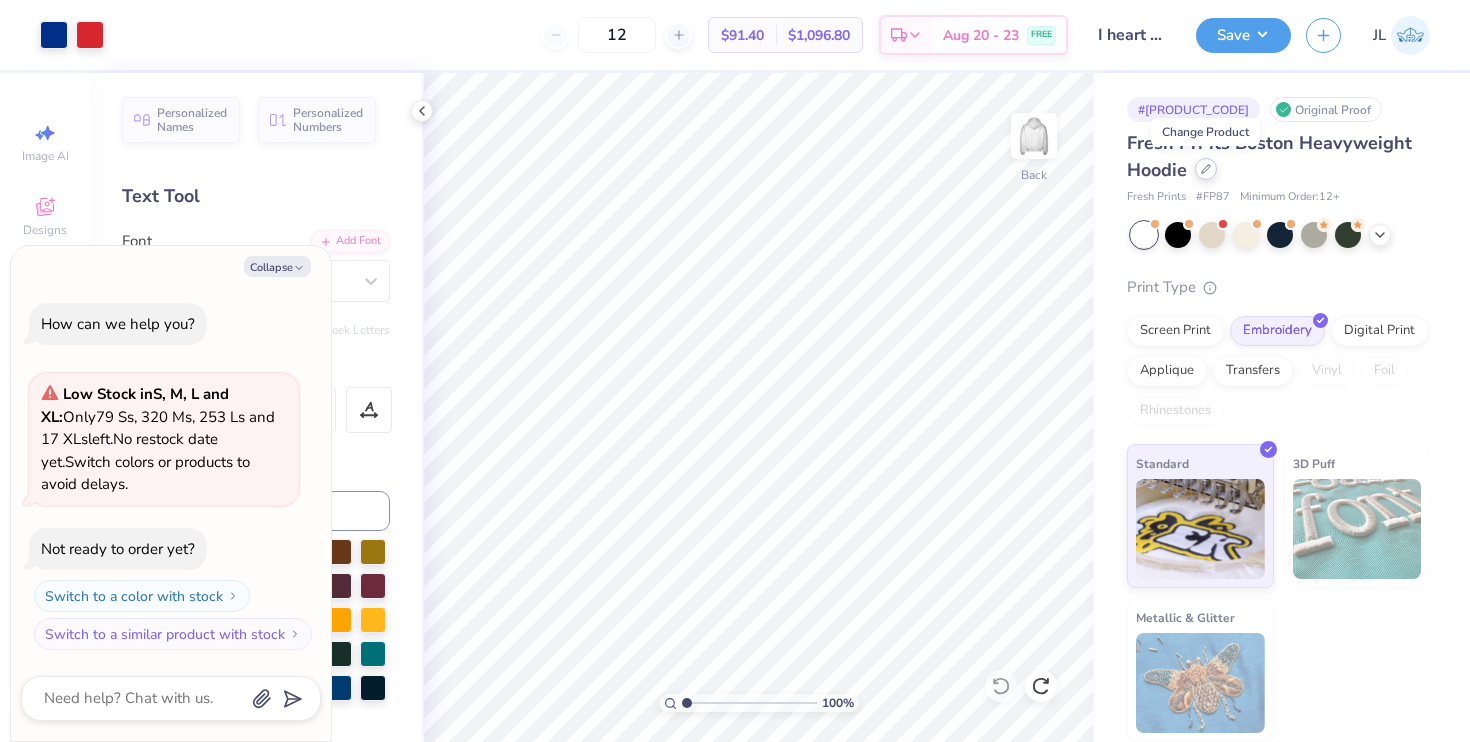type on "12" 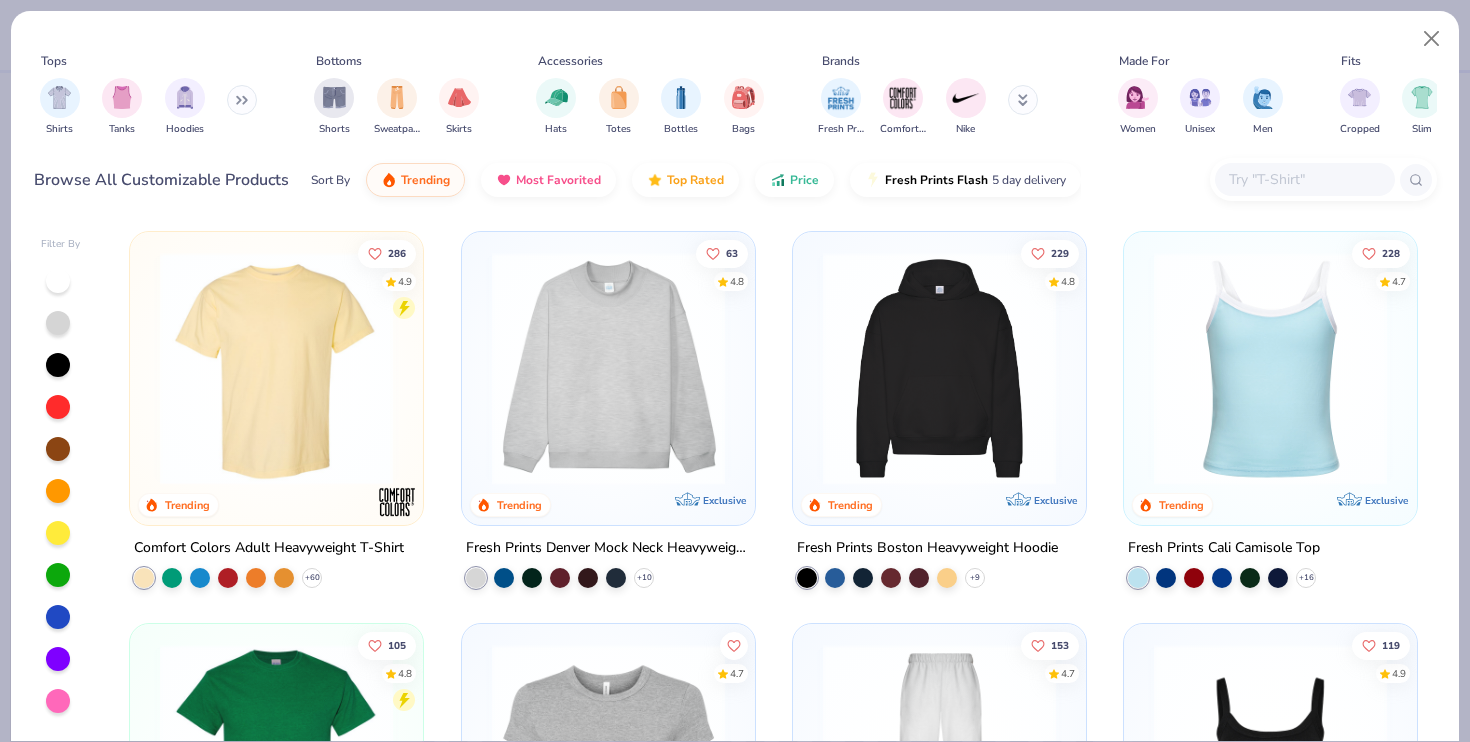 click at bounding box center (1323, 179) 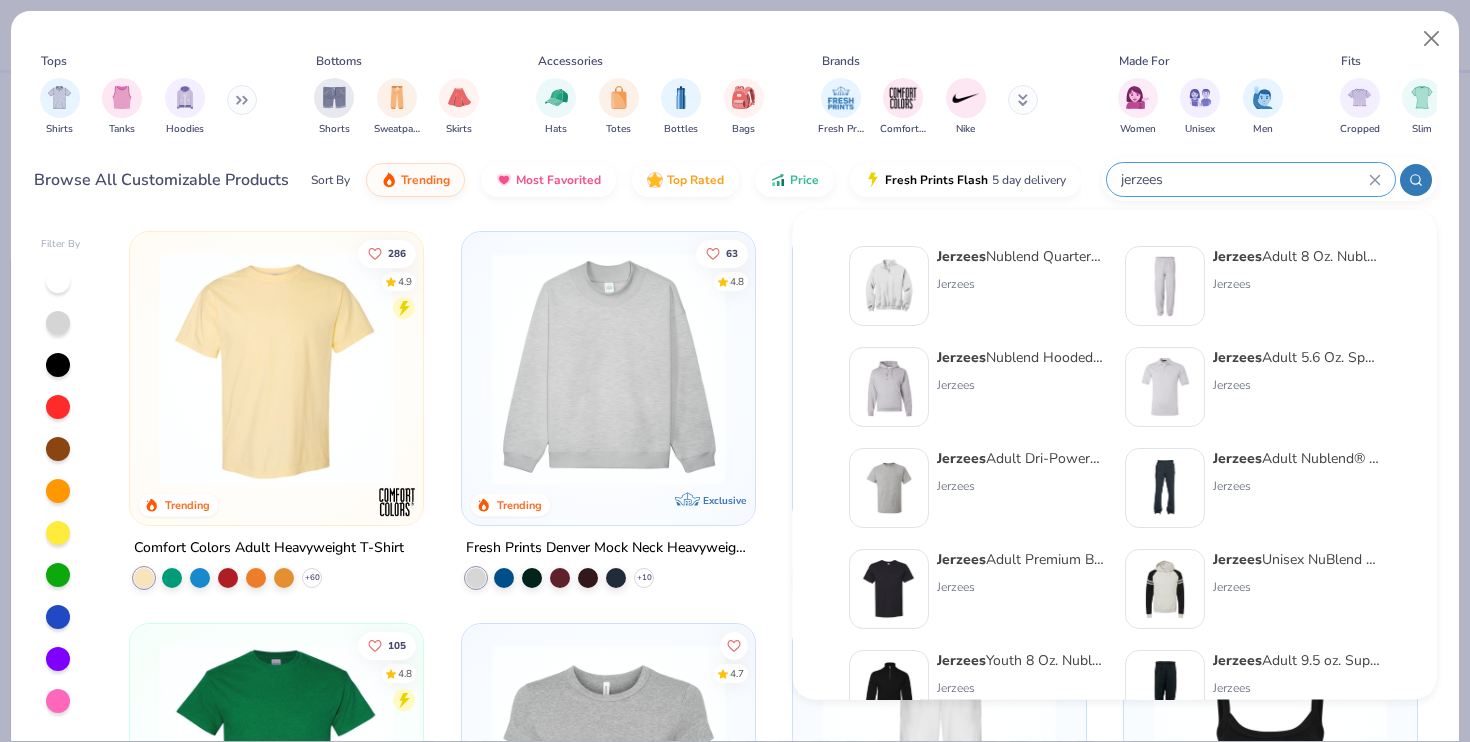type on "jerzees" 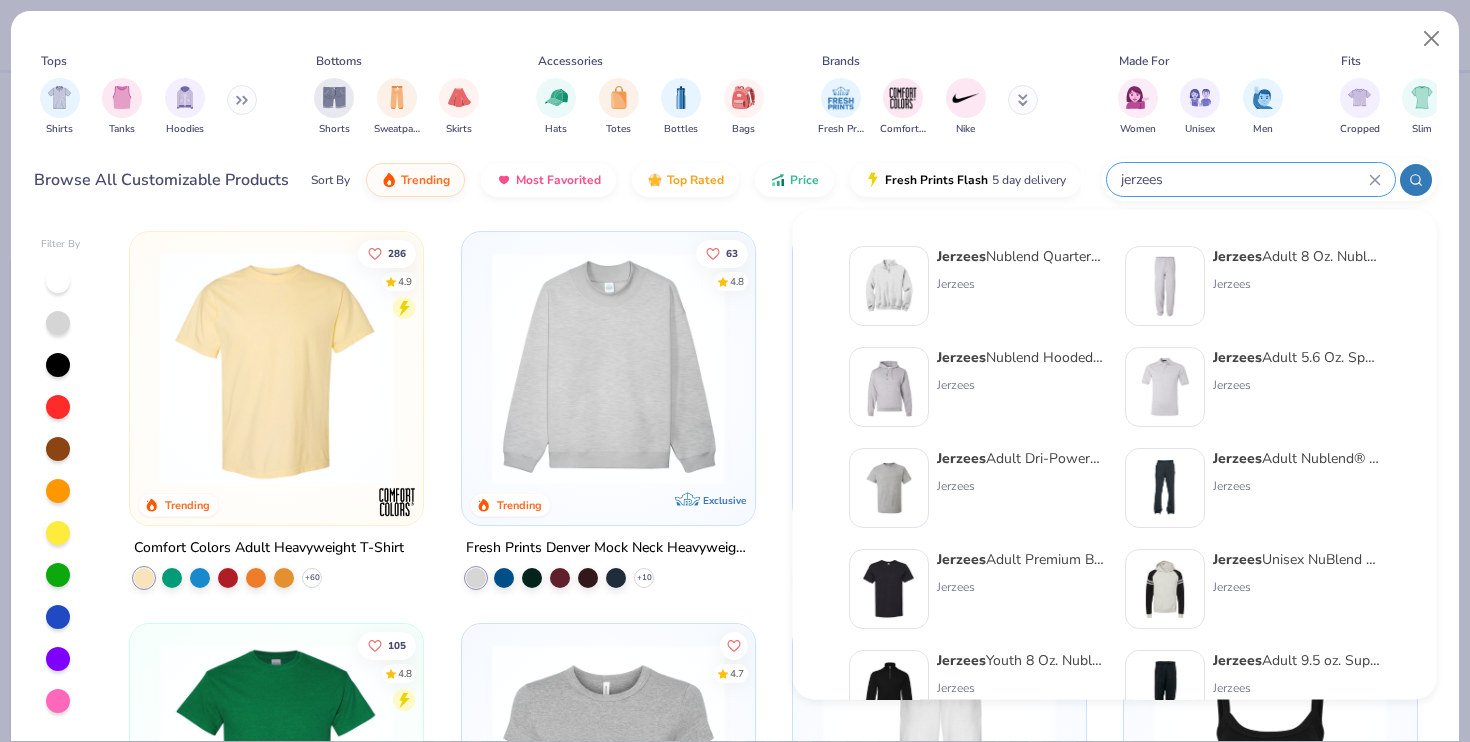 click on "Jerzees  Nublend Hooded Sweatshirt" at bounding box center [1021, 357] 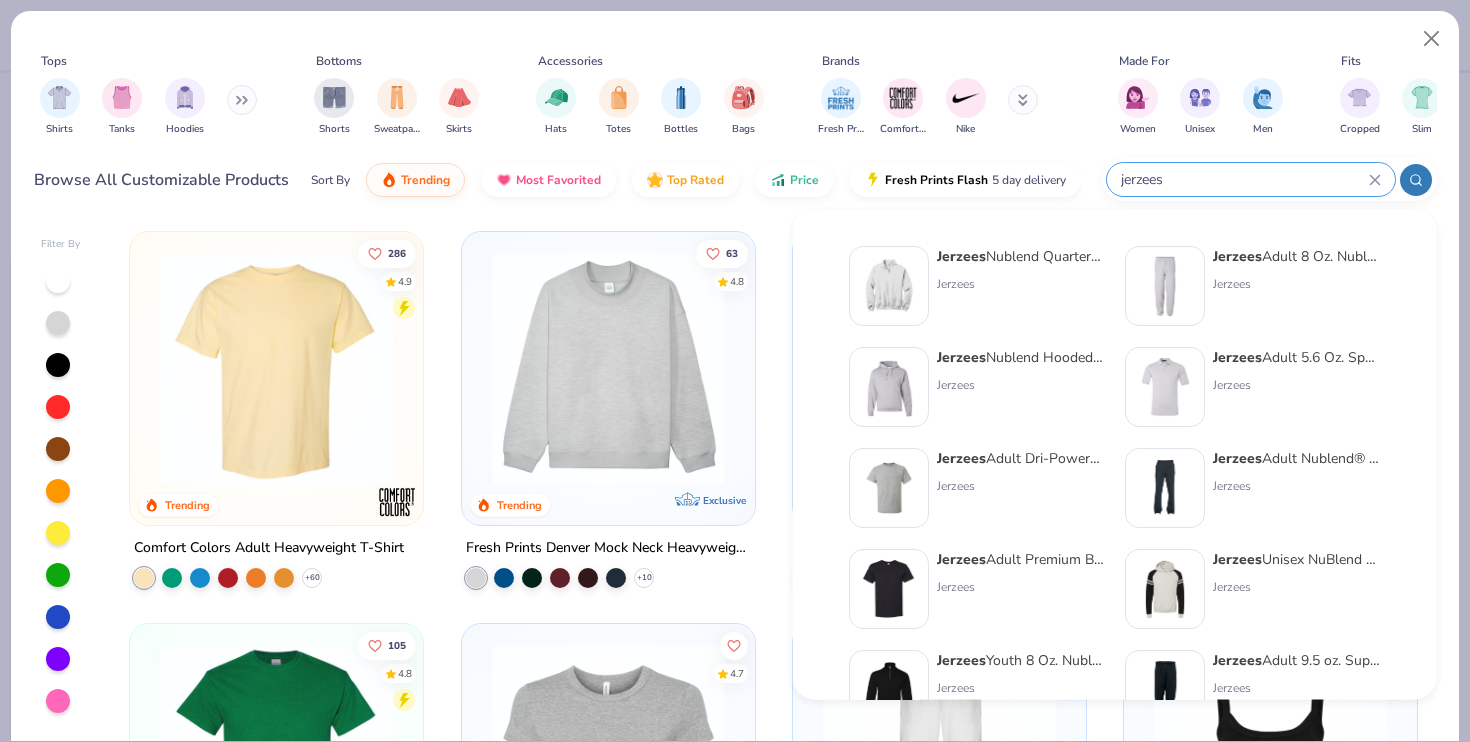 type 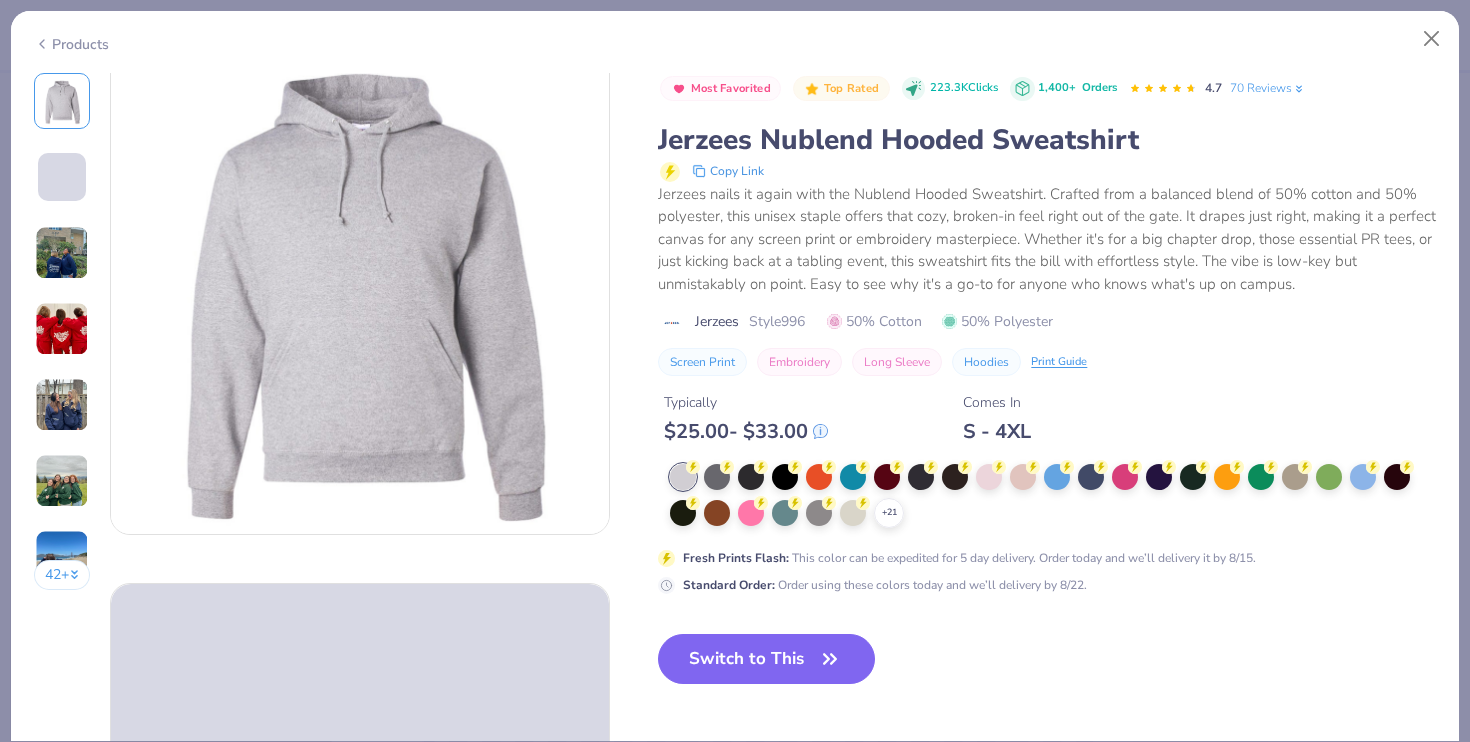 scroll, scrollTop: 43, scrollLeft: 0, axis: vertical 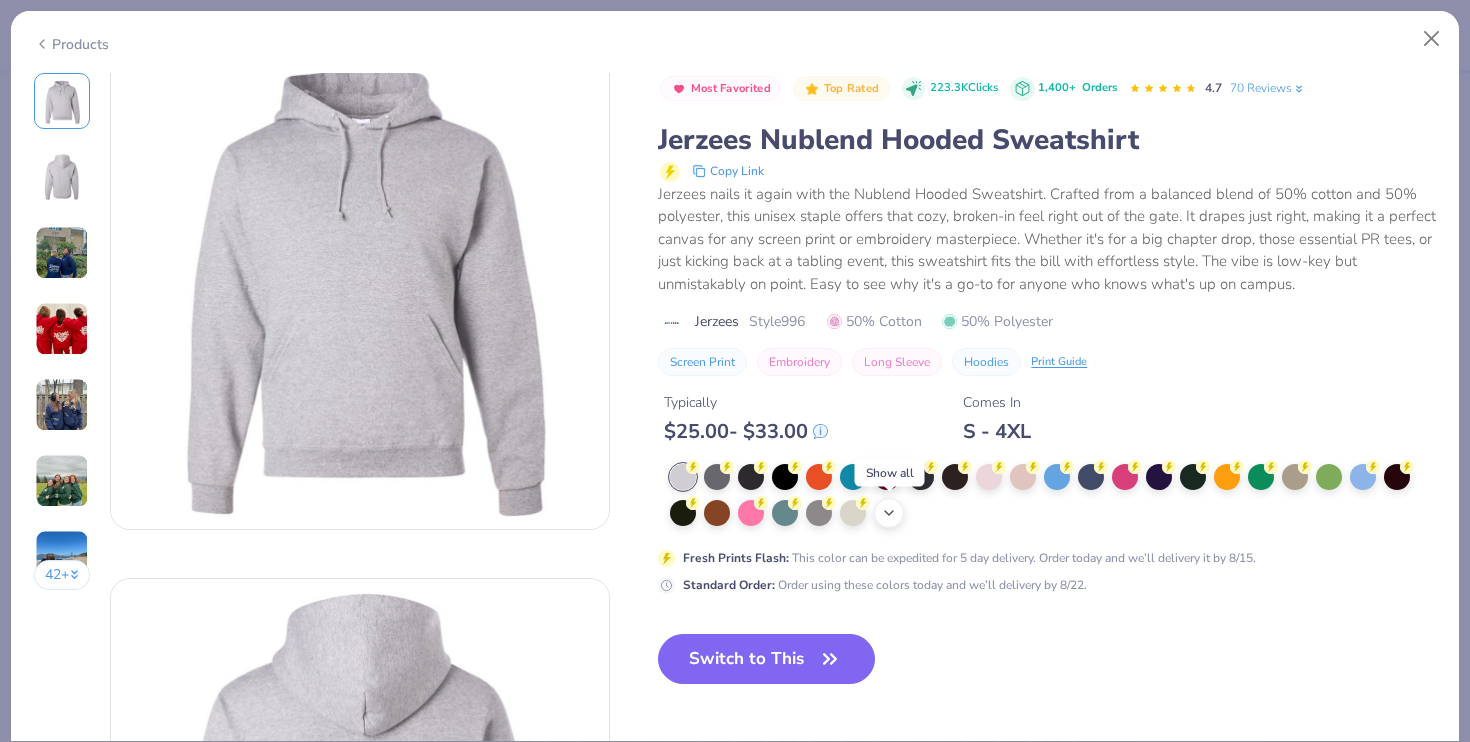 click 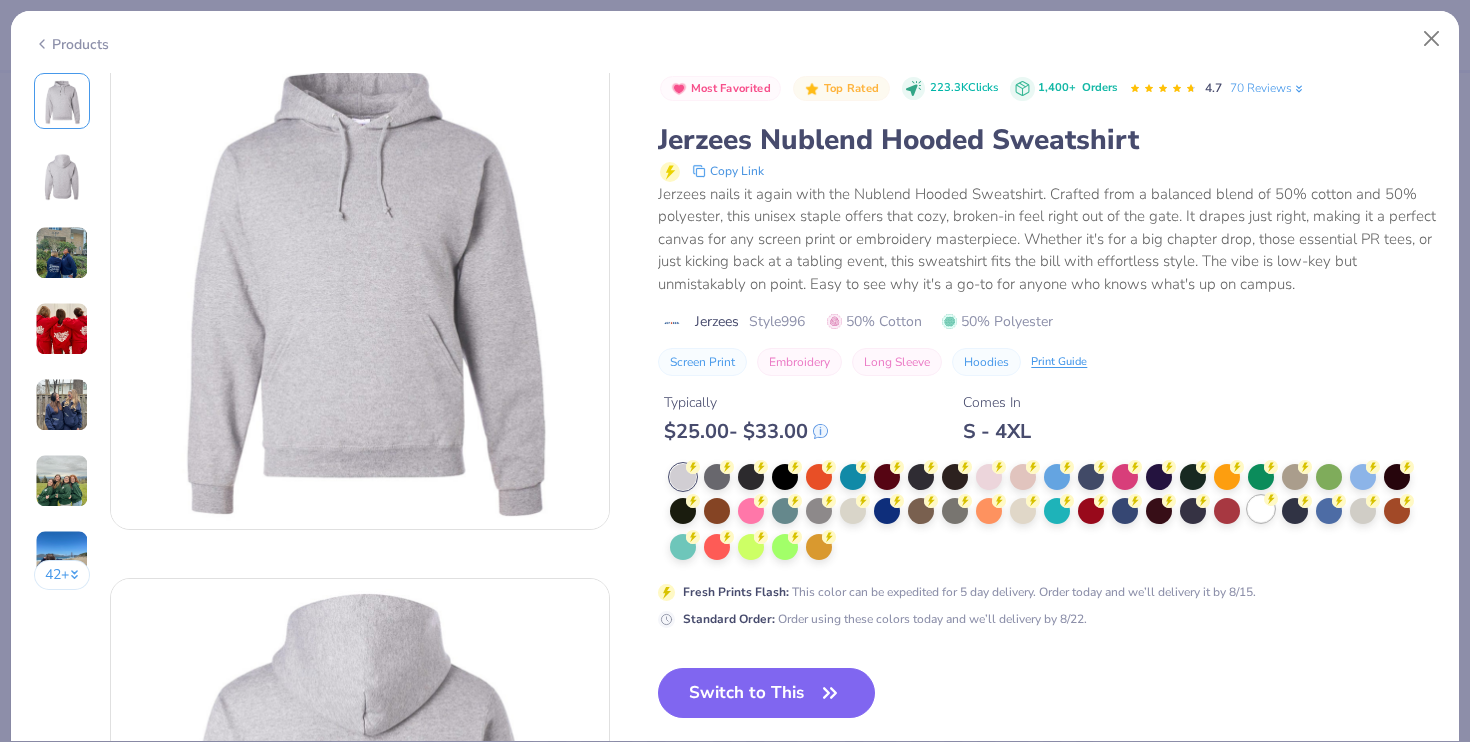 click at bounding box center (1261, 509) 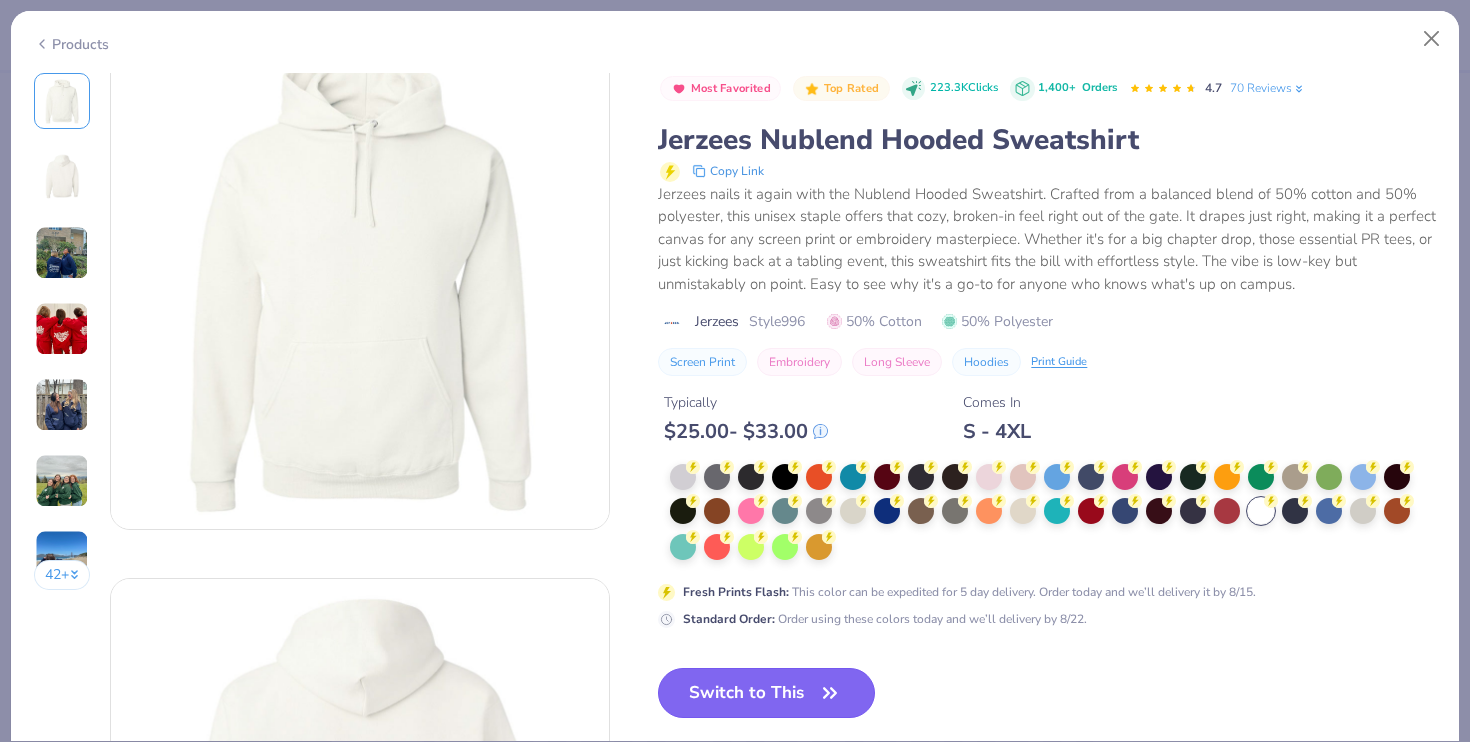 click on "Switch to This" at bounding box center [766, 693] 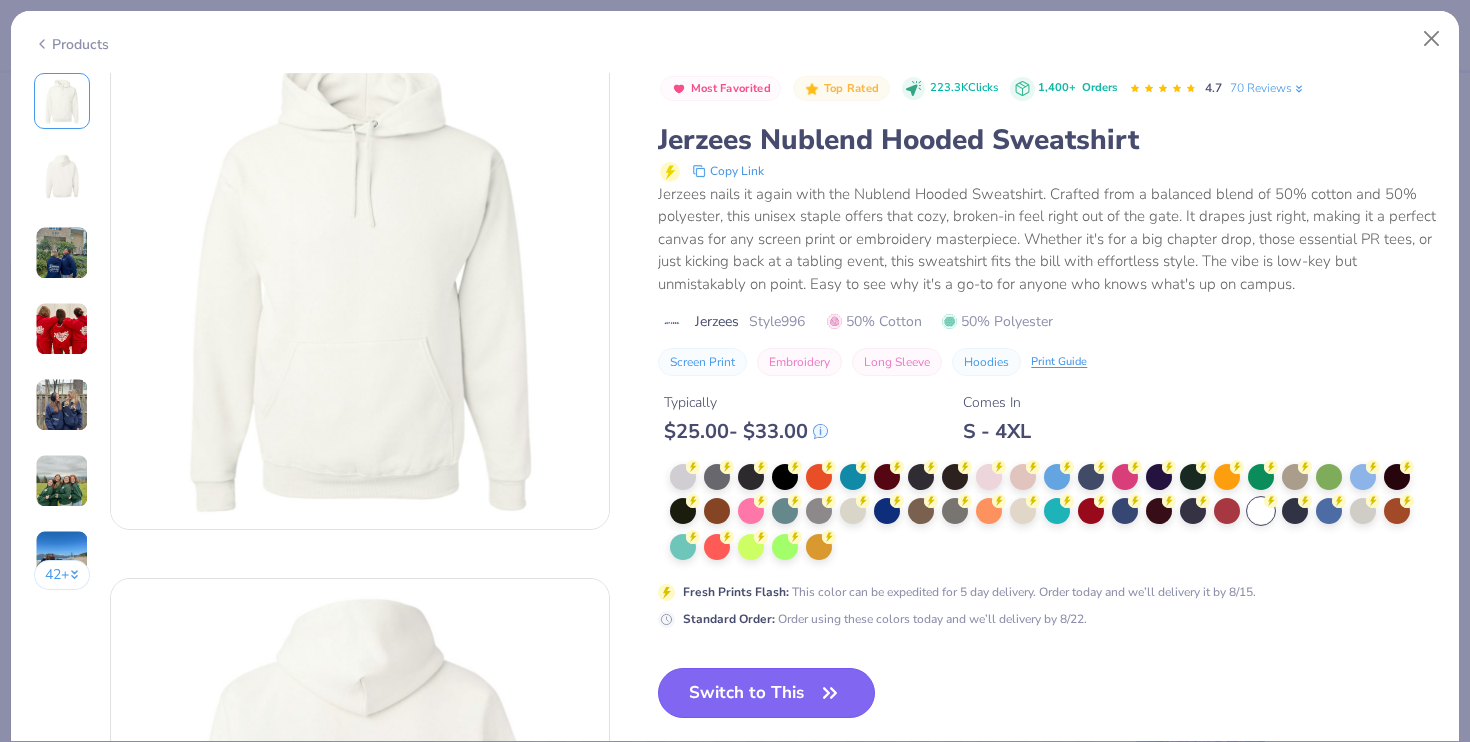 click on "Switch to This" at bounding box center [766, 693] 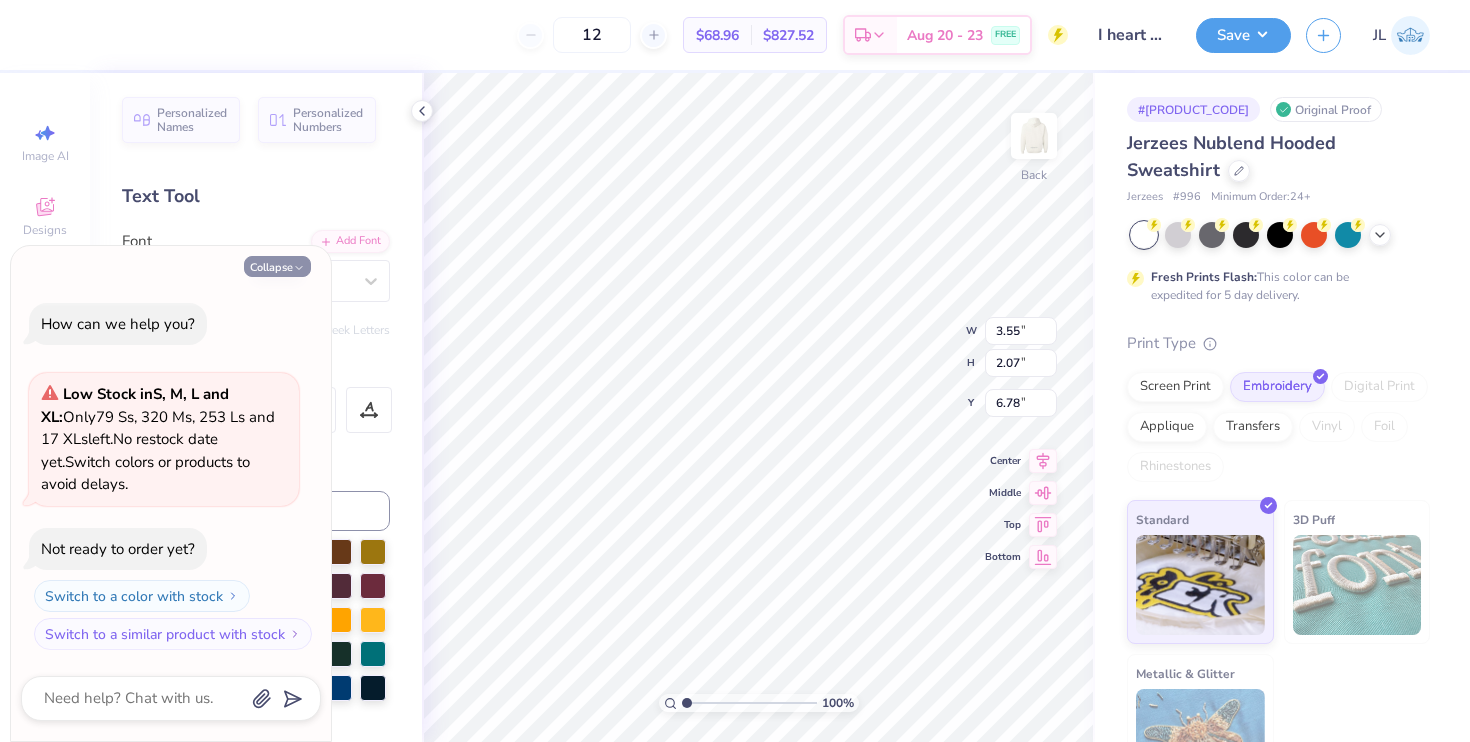 click on "Collapse" at bounding box center (277, 266) 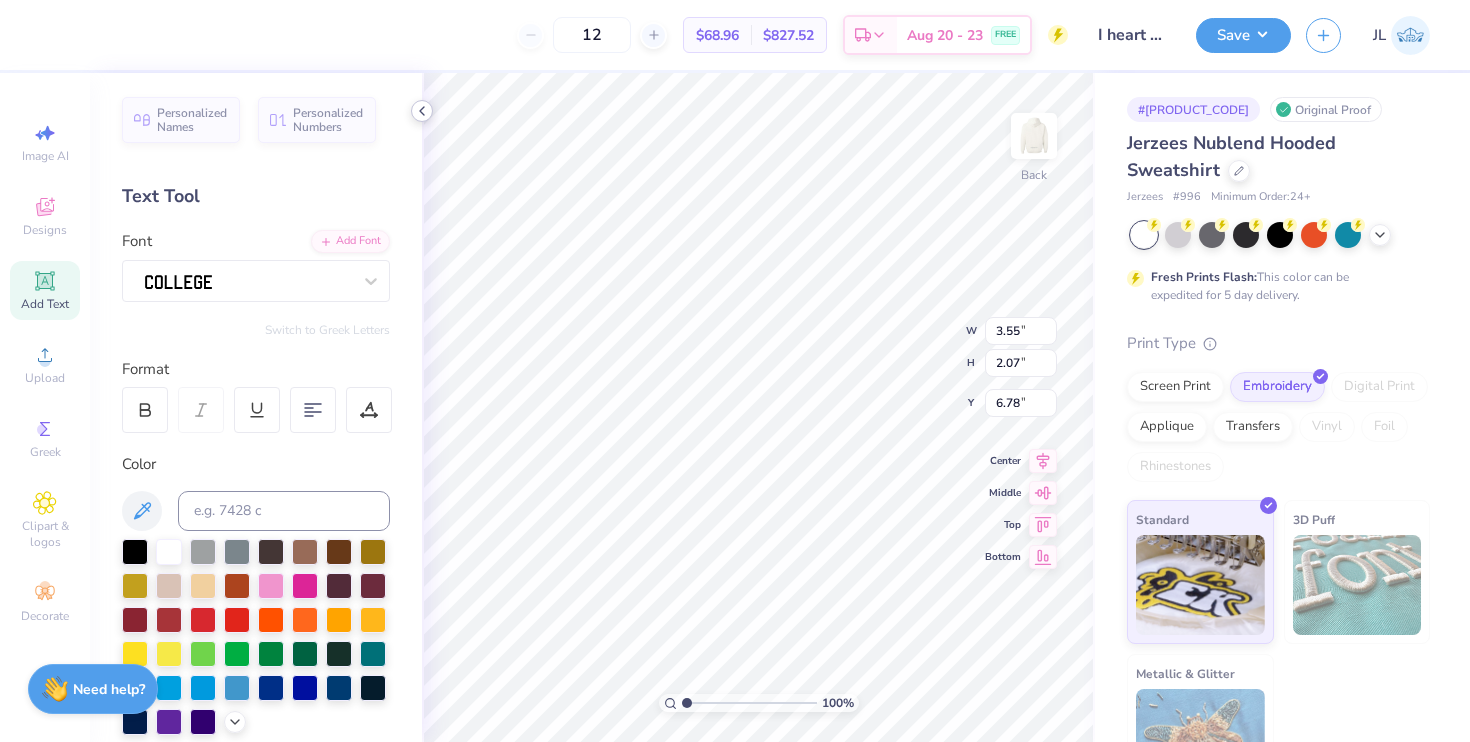 click 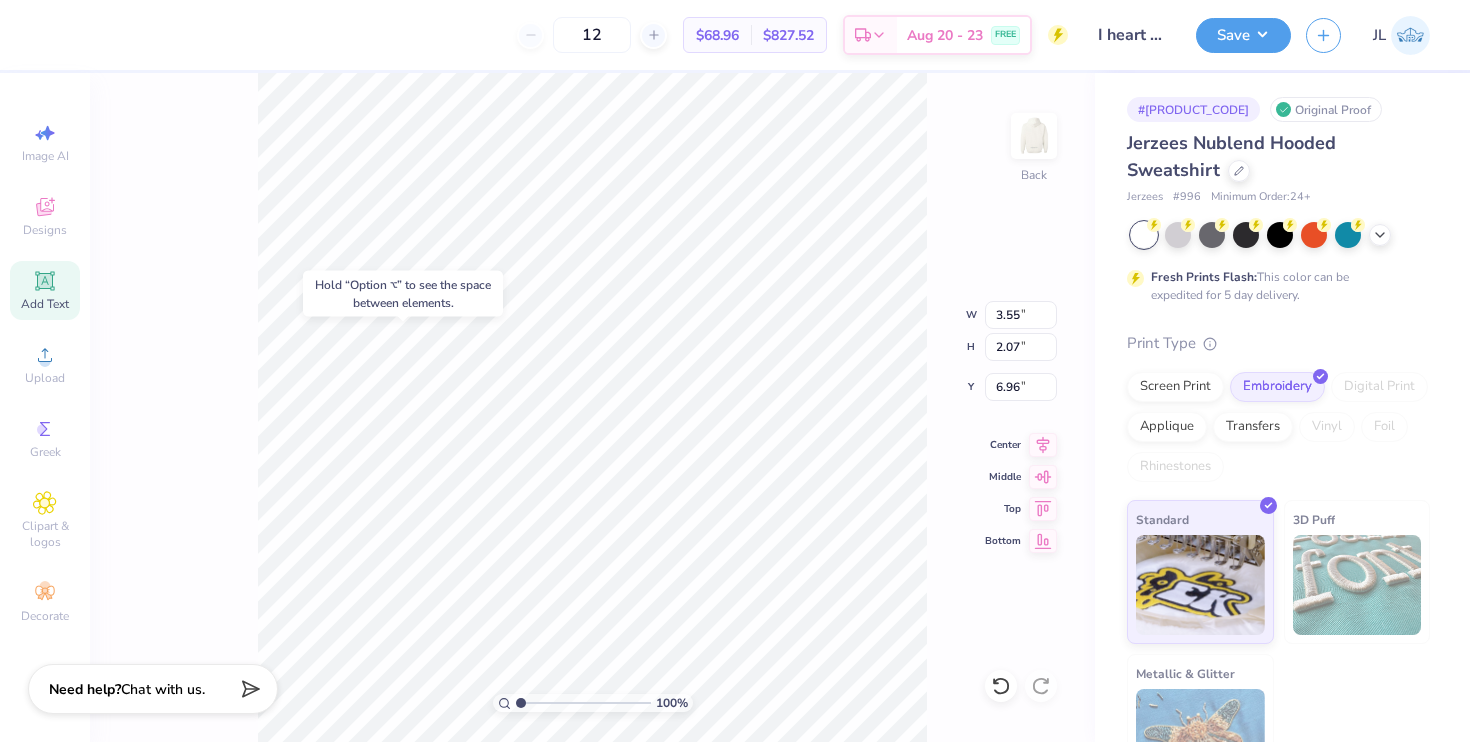 type on "6.96" 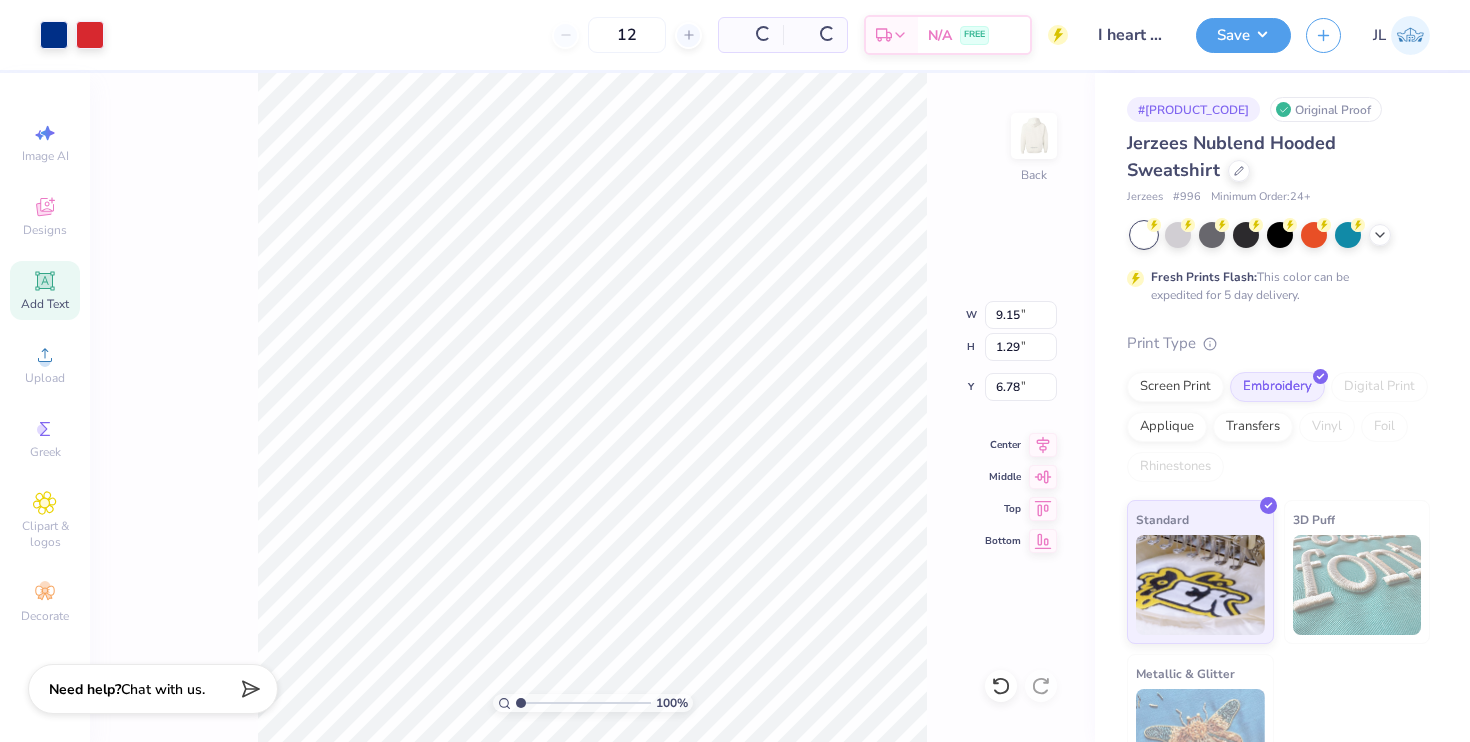type on "9.15" 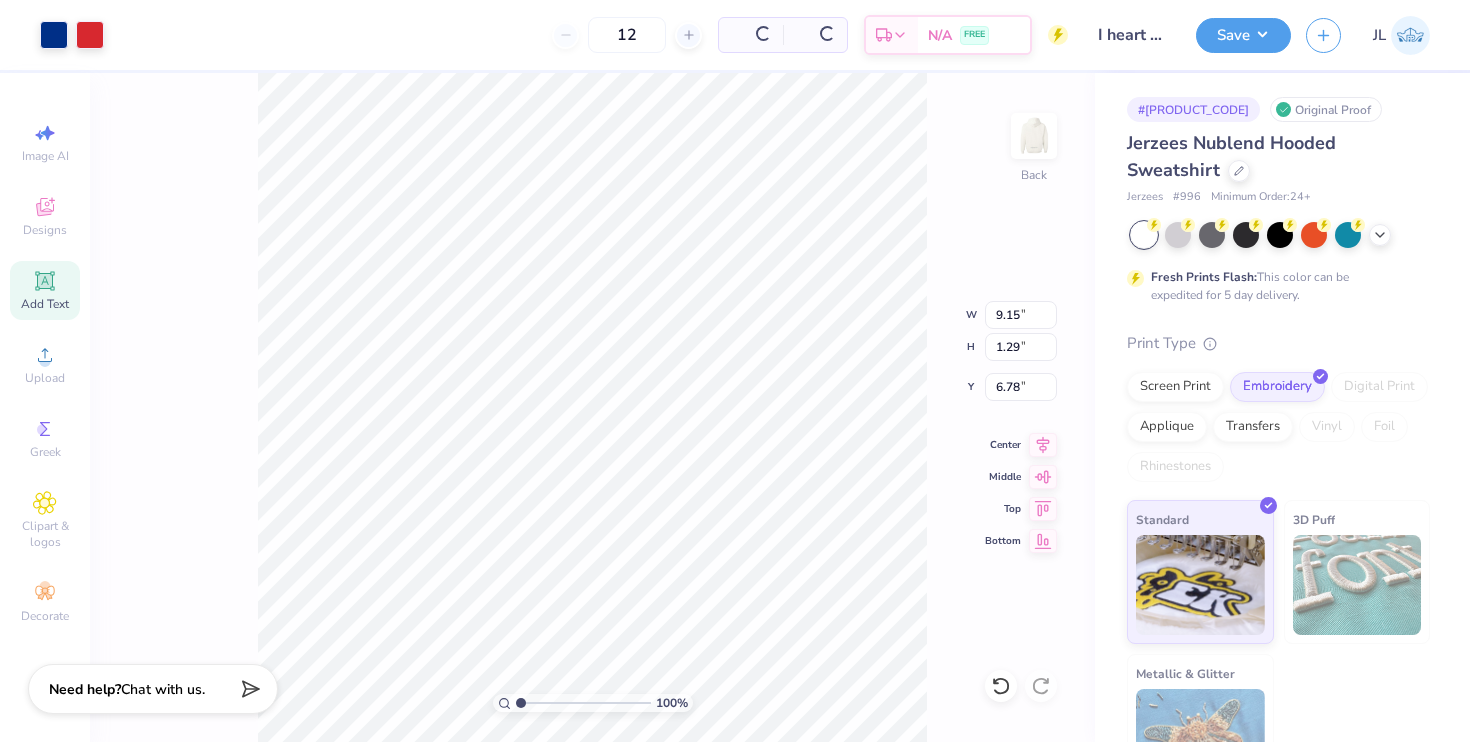 type on "1.29" 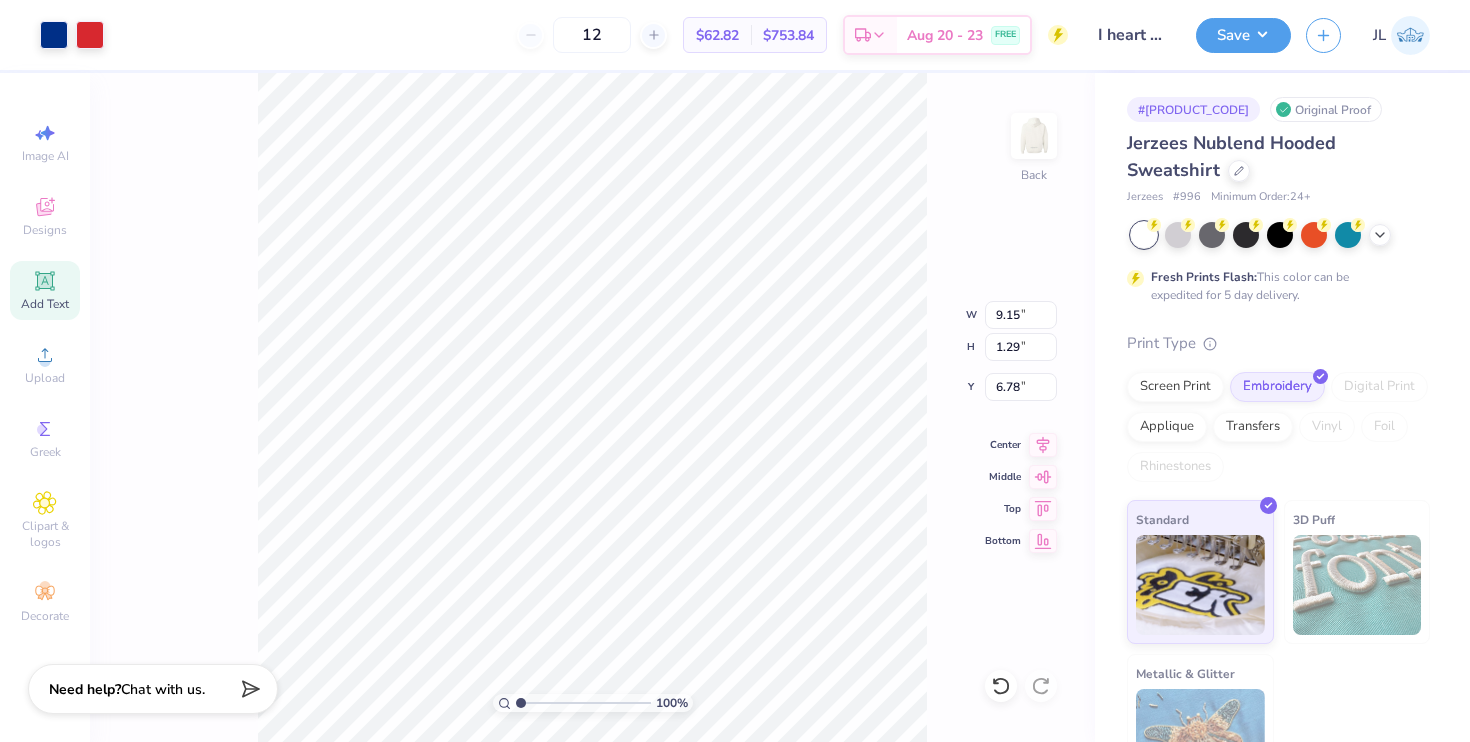 type on "5.52" 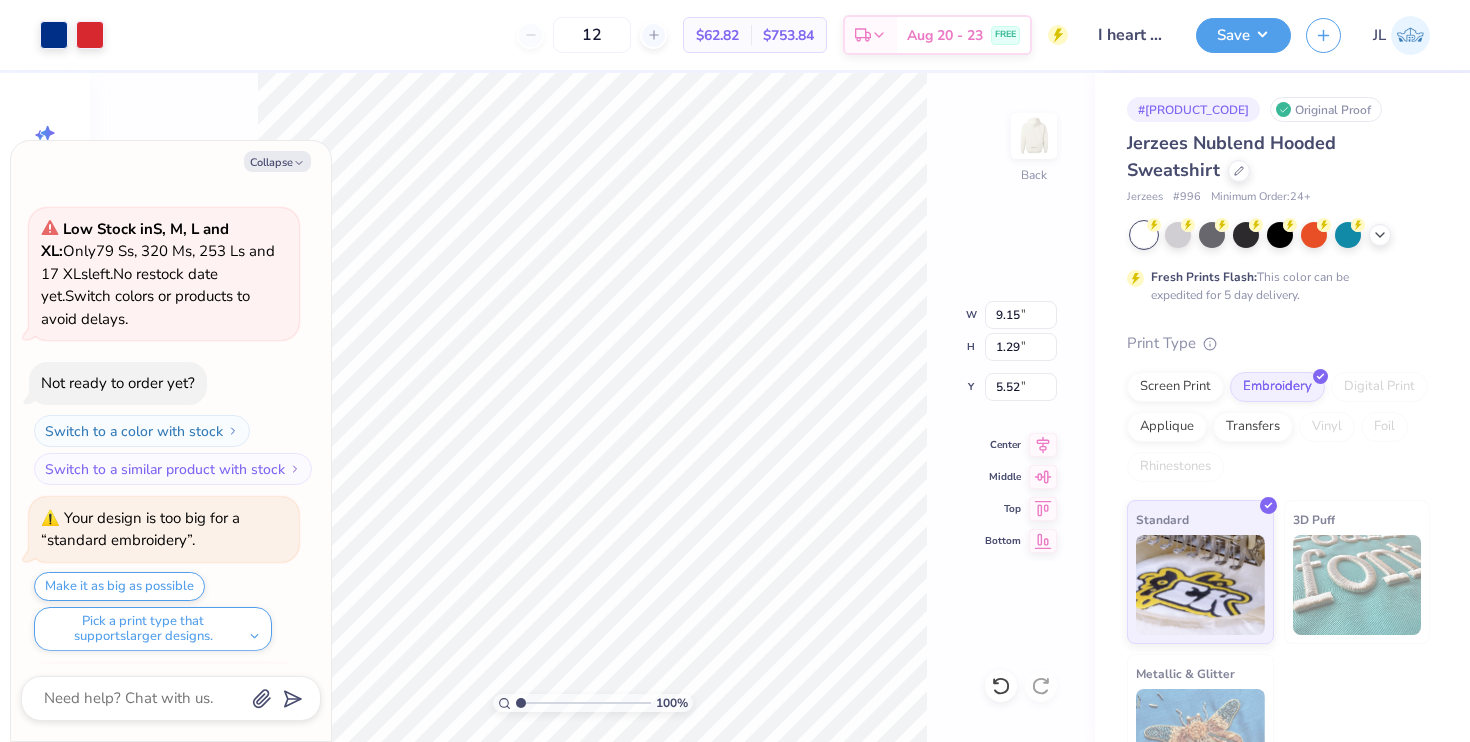 scroll, scrollTop: 227, scrollLeft: 0, axis: vertical 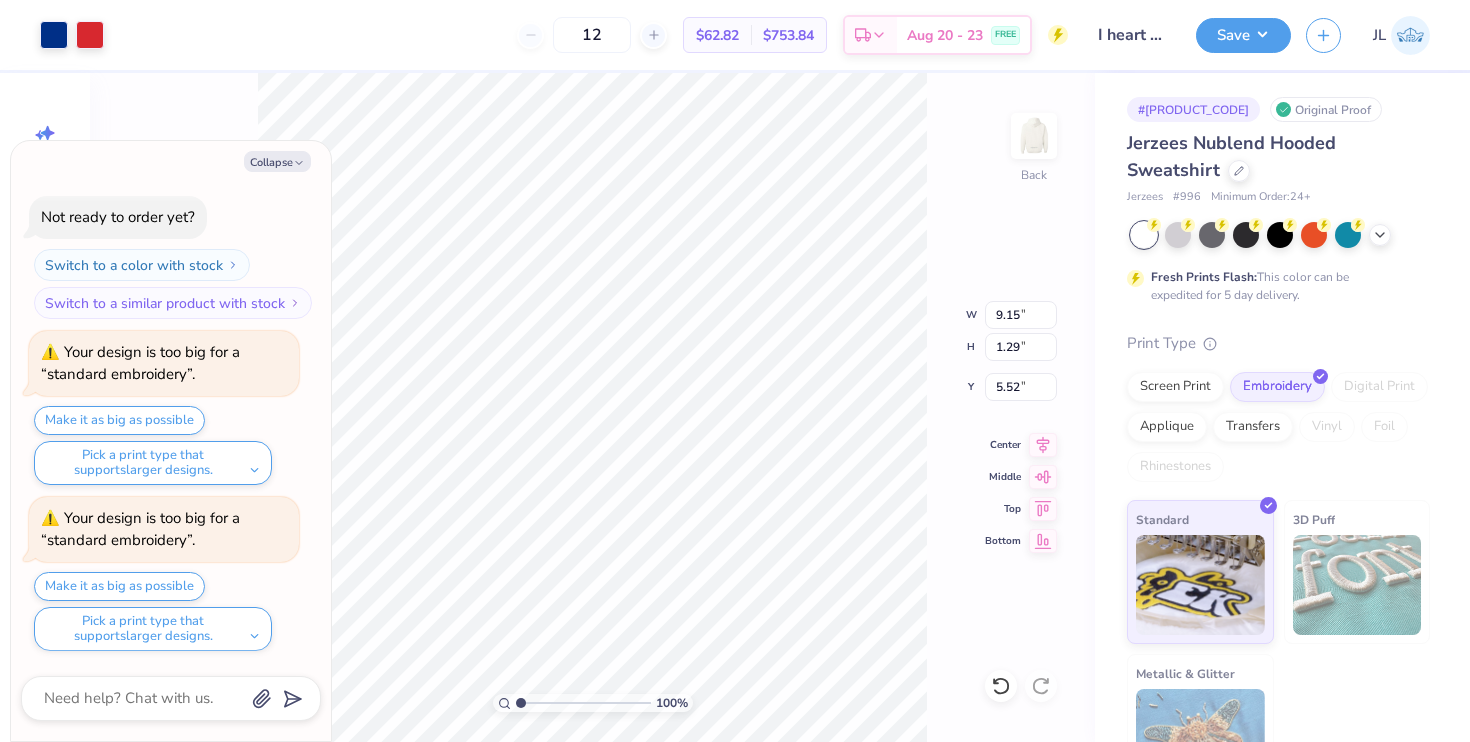 type on "x" 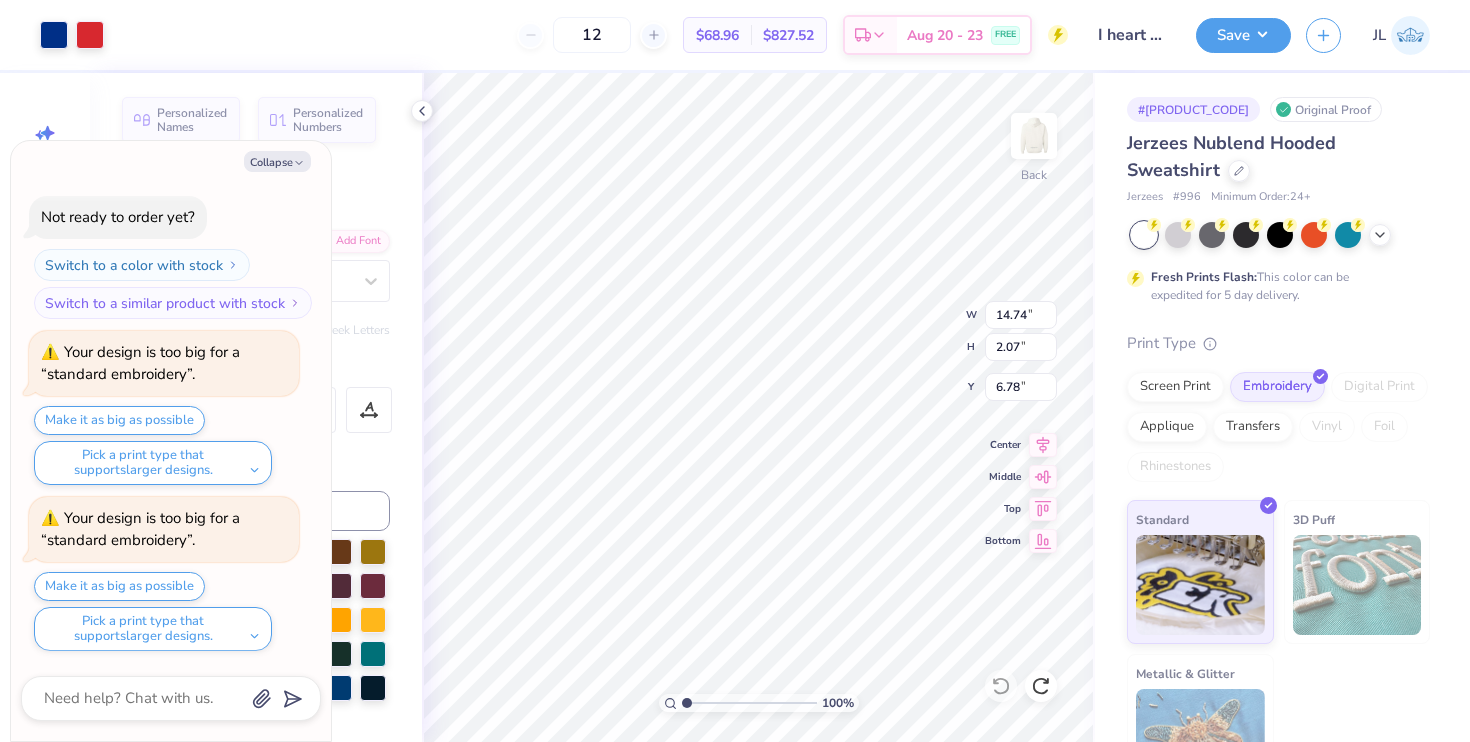 type on "x" 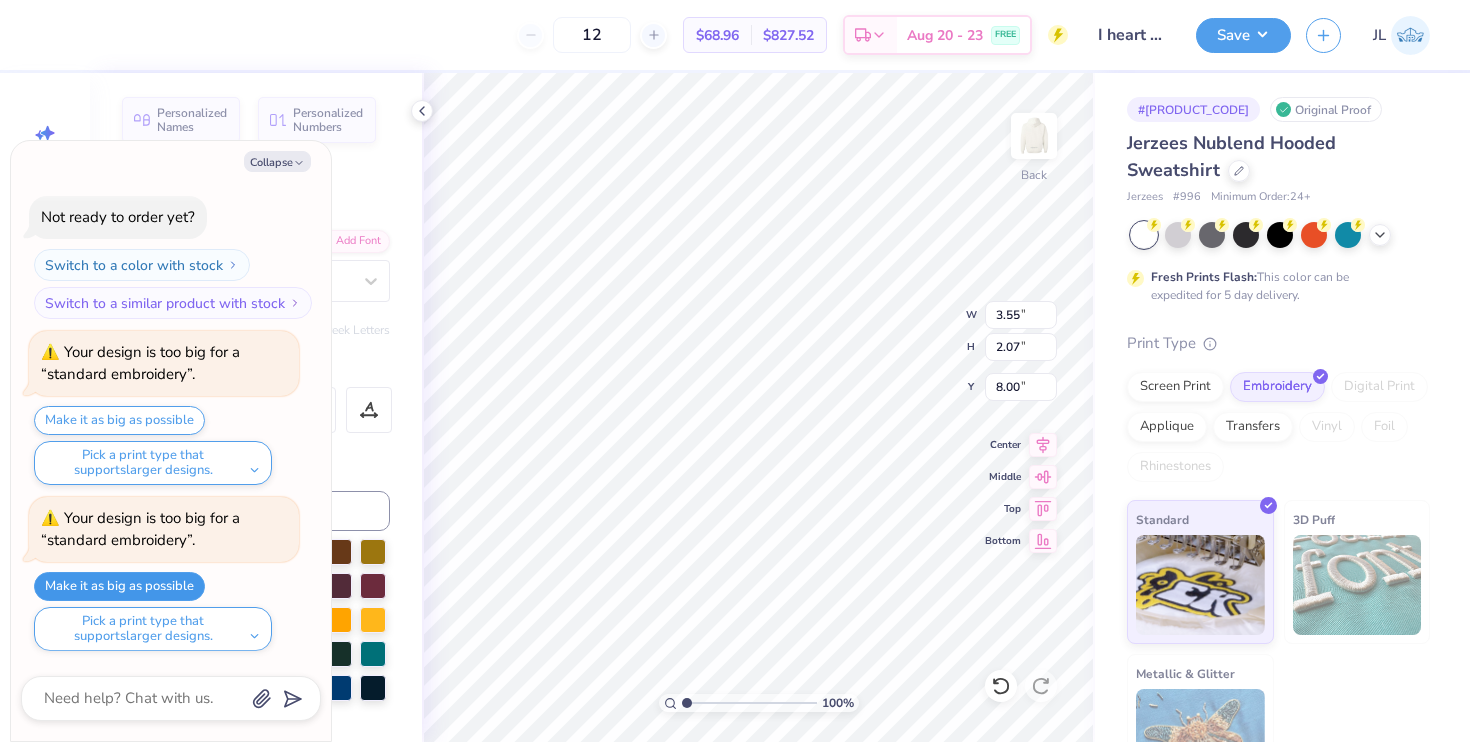 click on "Make it as big as possible" at bounding box center [119, 586] 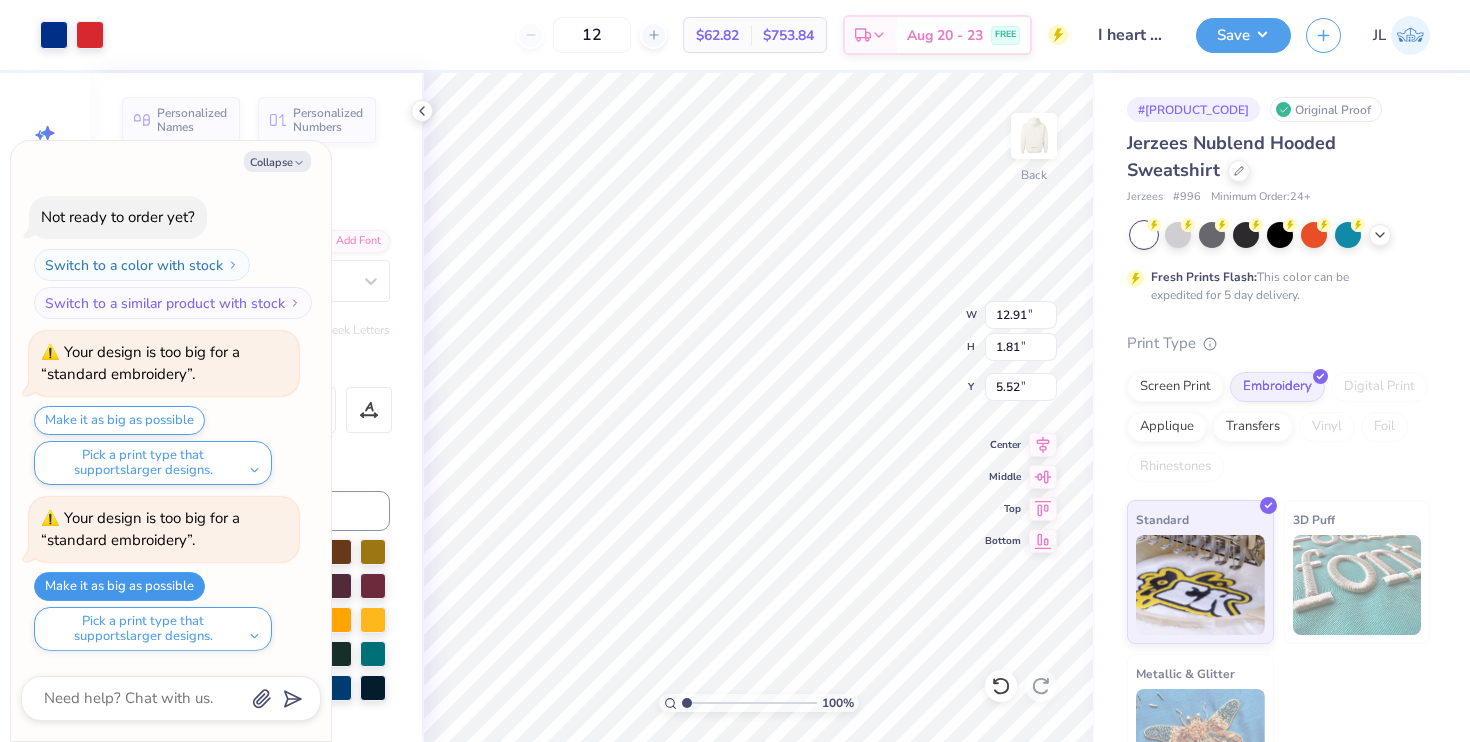 click on "Make it as big as possible" at bounding box center (119, 586) 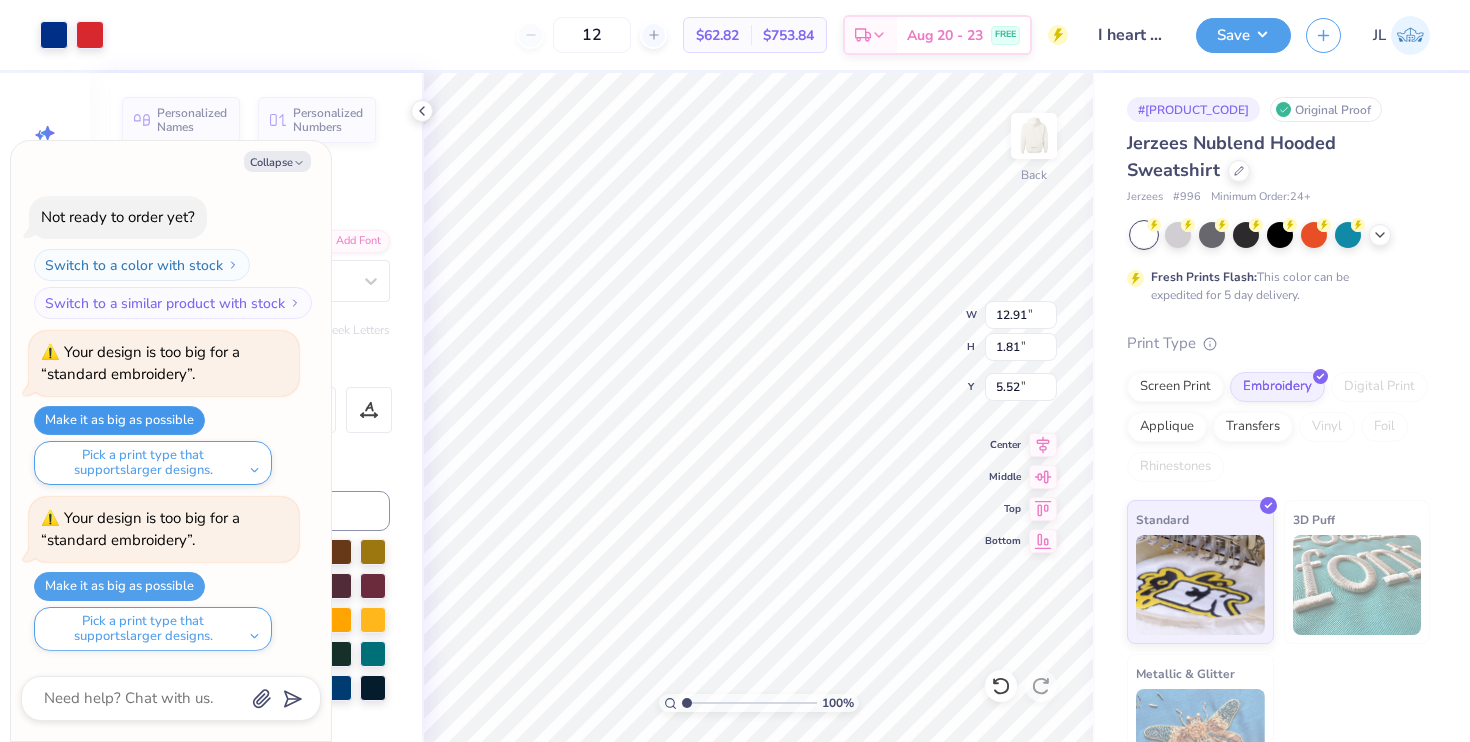 click on "Make it as big as possible" at bounding box center [119, 420] 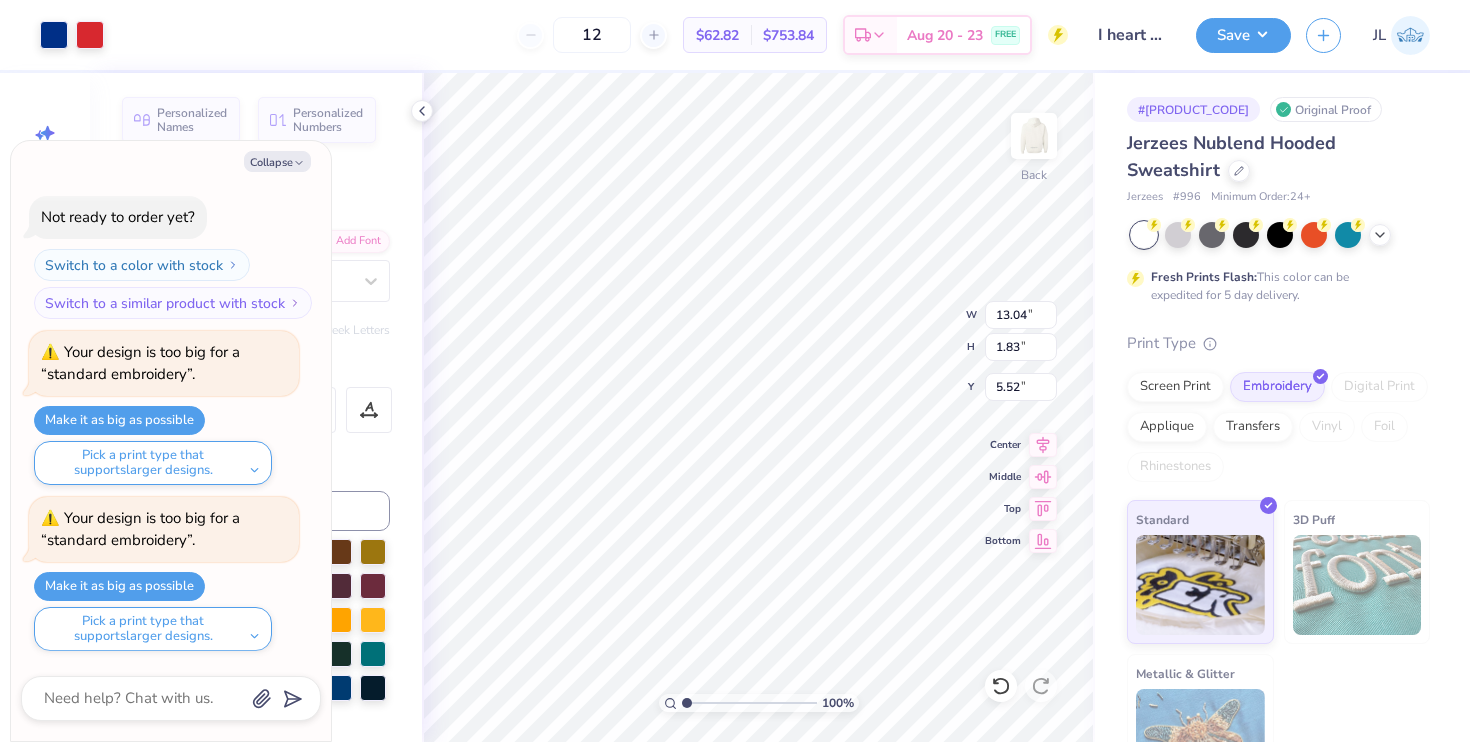 type on "x" 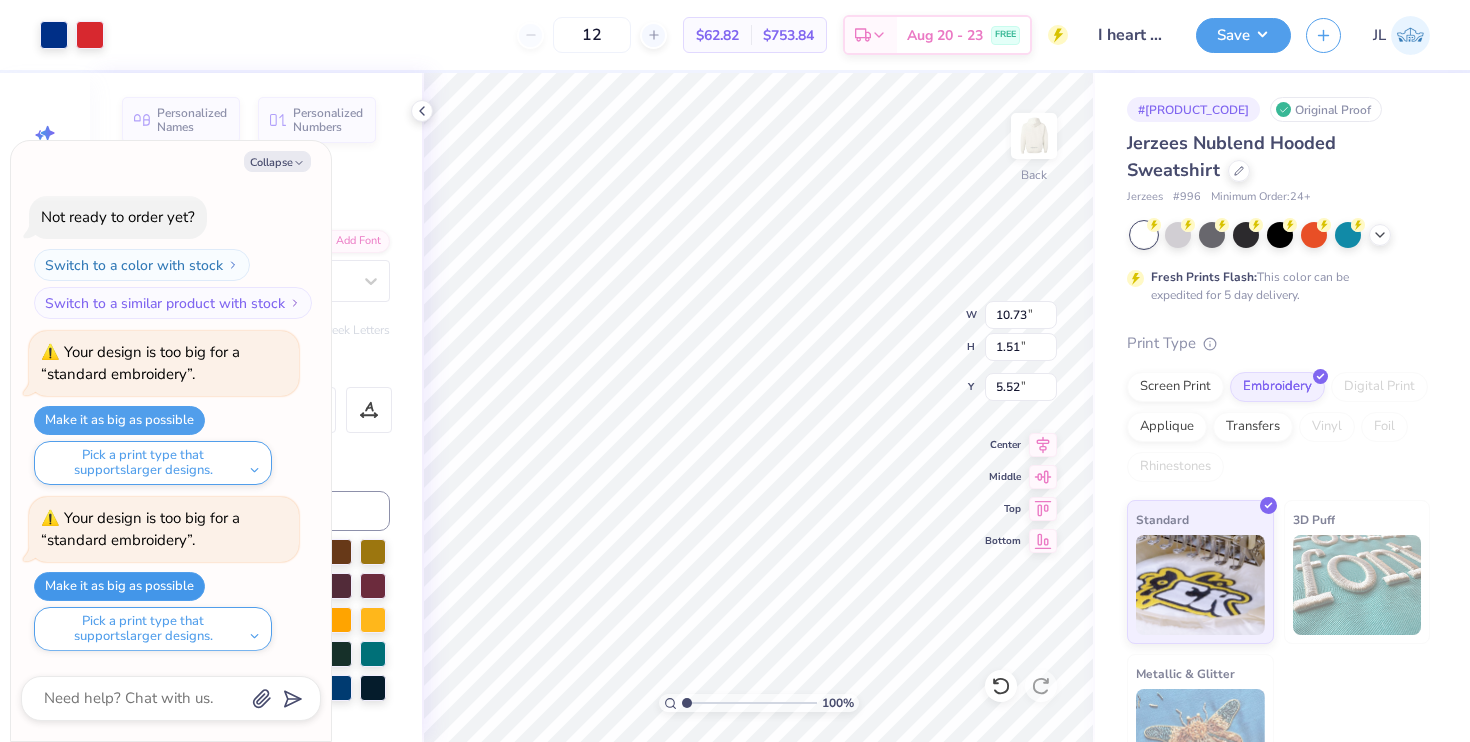 click on "Make it as big as possible" at bounding box center (119, 586) 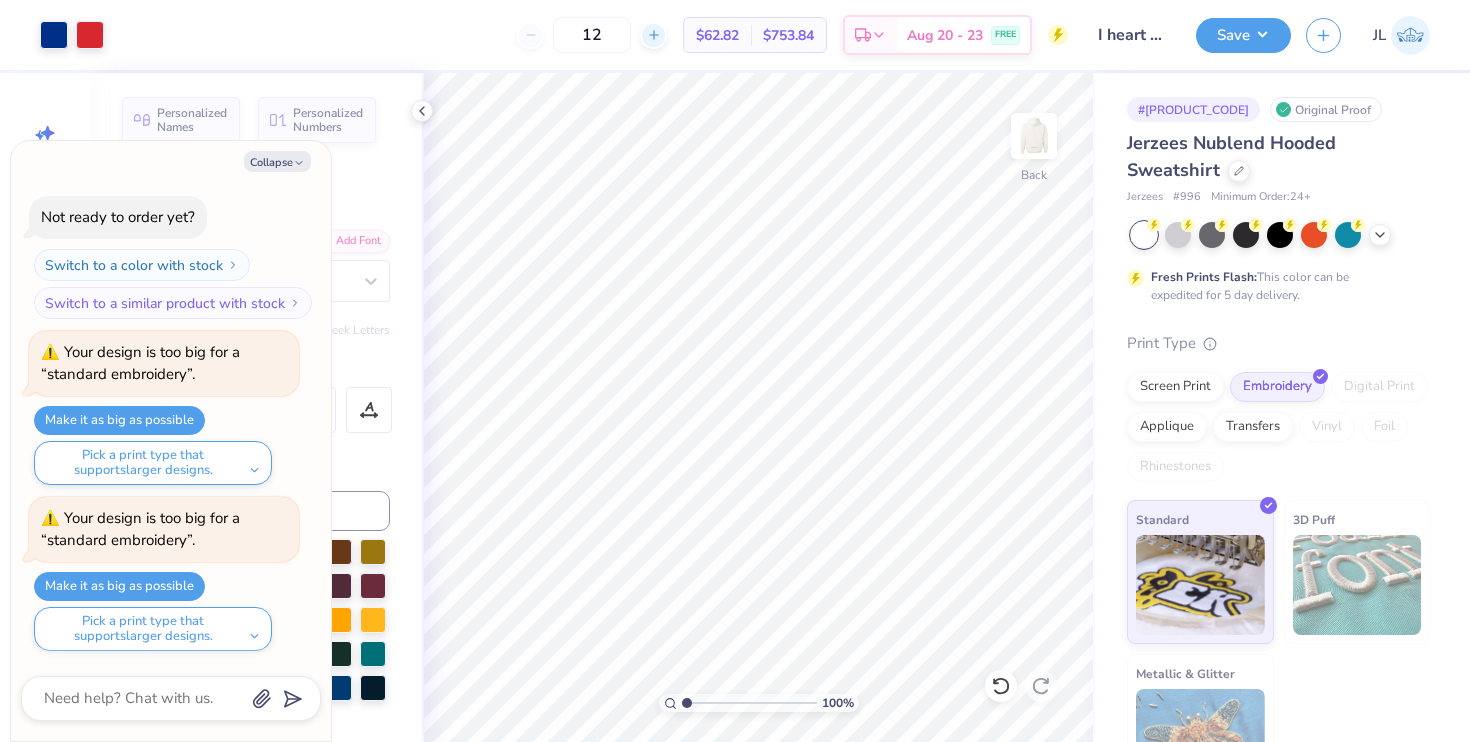 type on "x" 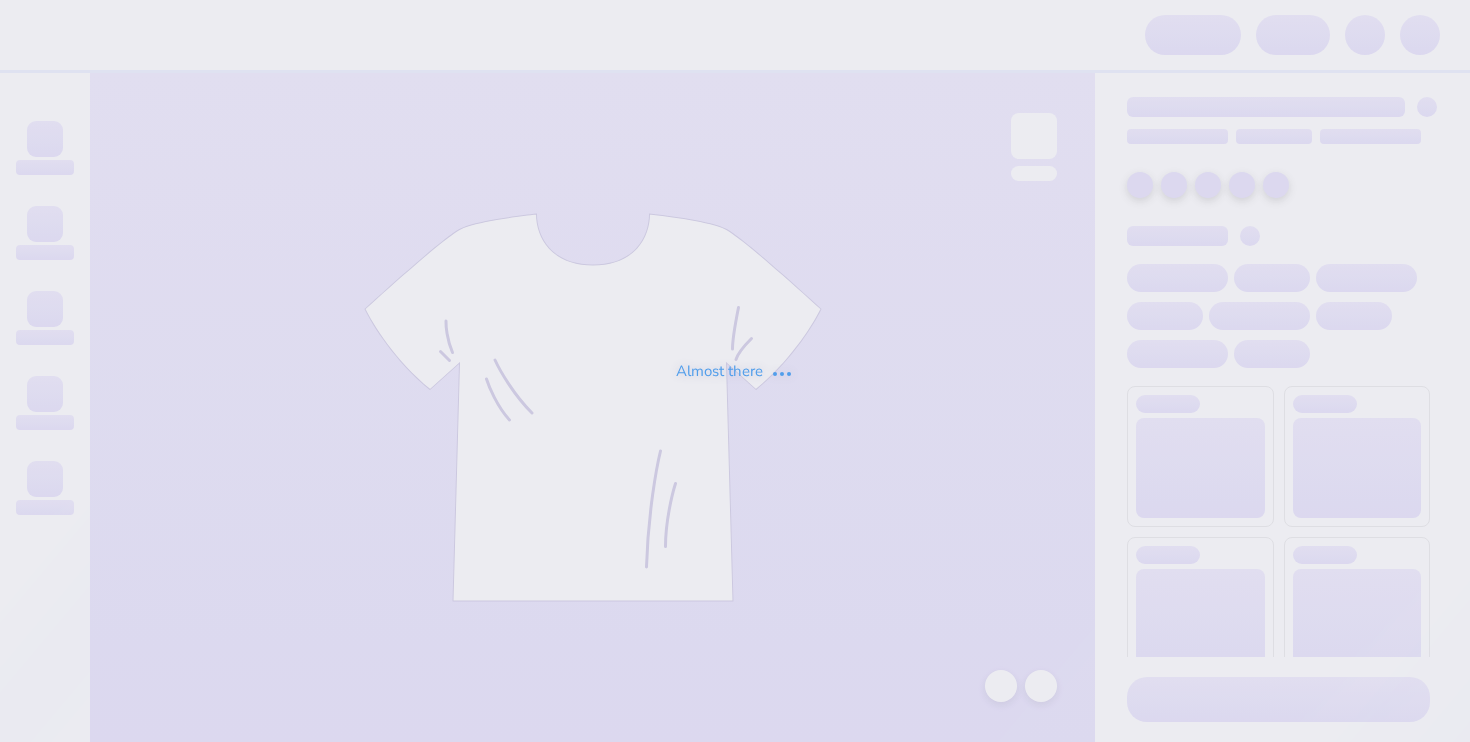 scroll, scrollTop: 0, scrollLeft: 0, axis: both 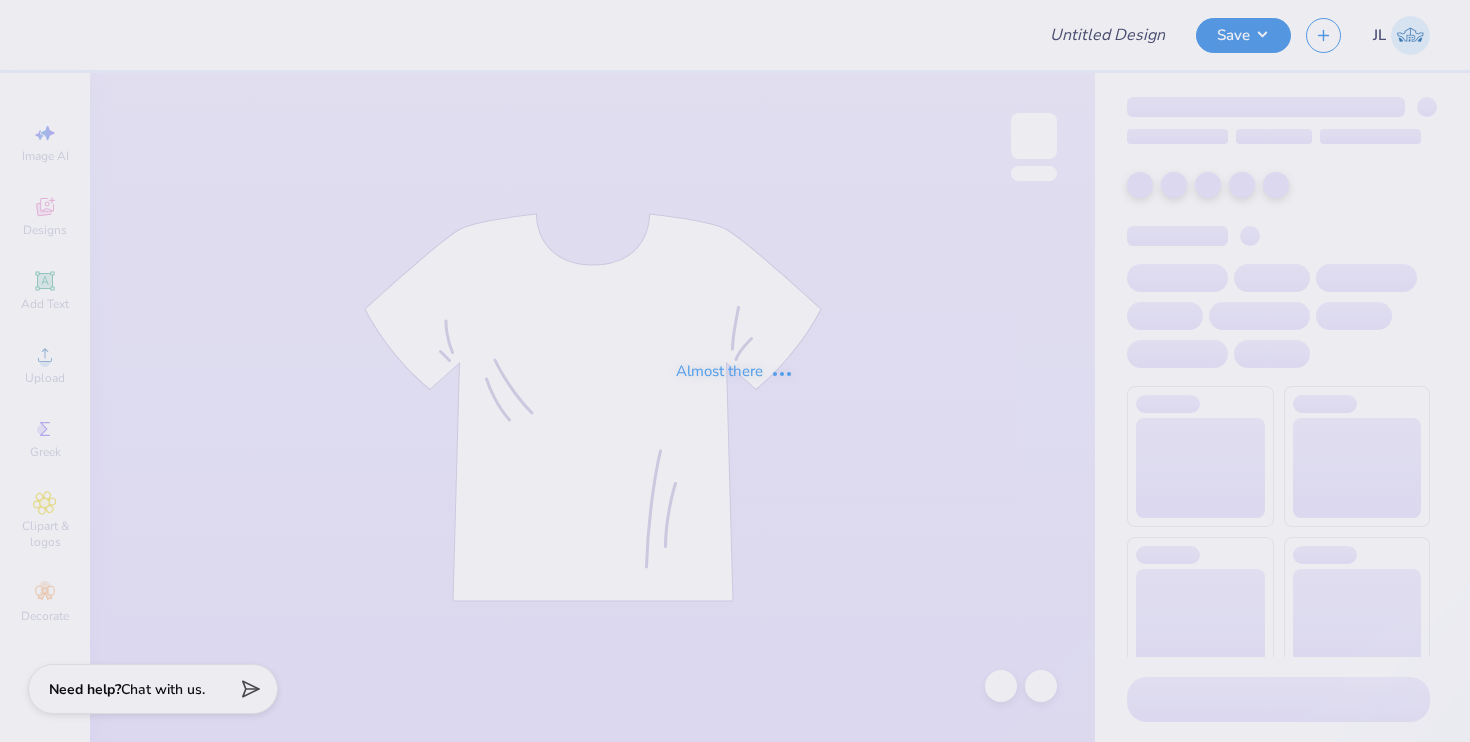 type on "est [YEAR]" 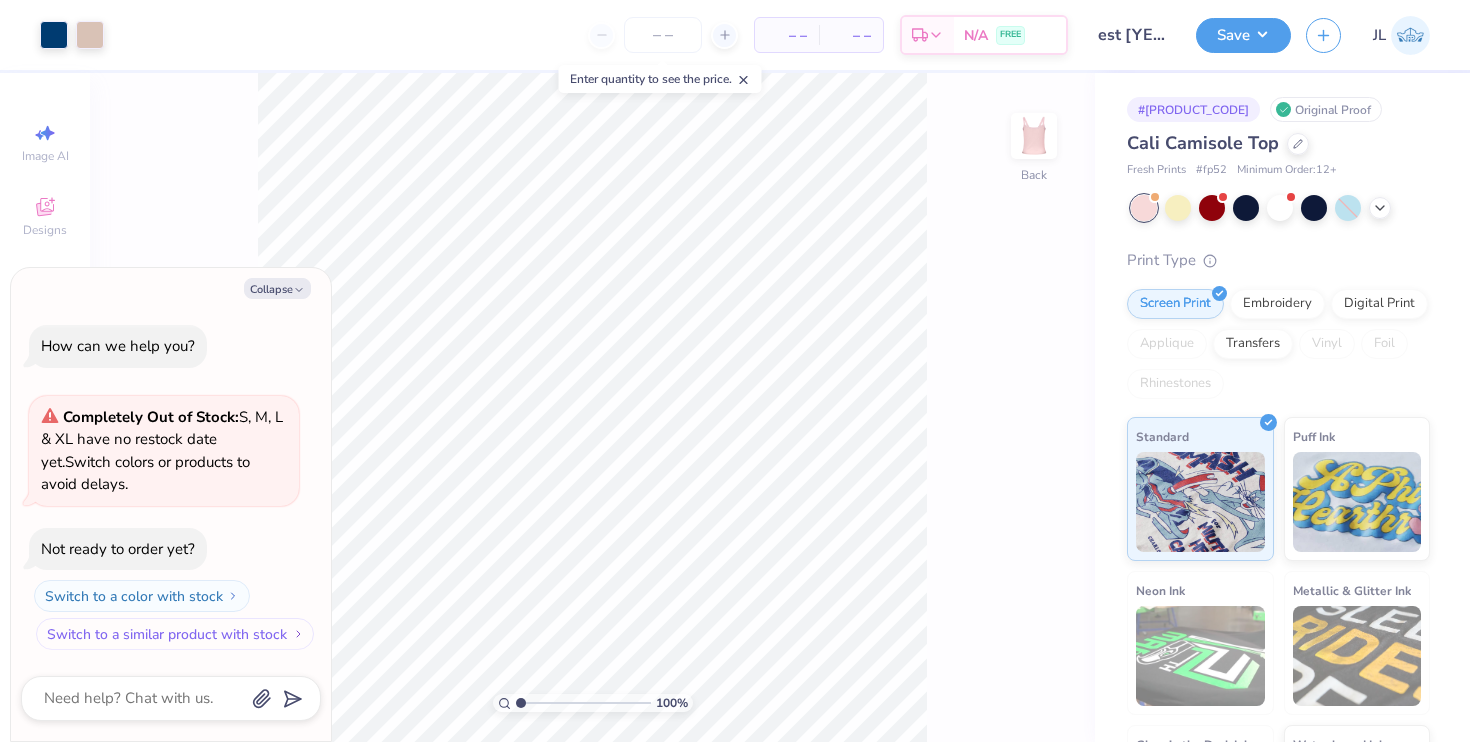 click on "Switch to a similar product with stock" at bounding box center [175, 634] 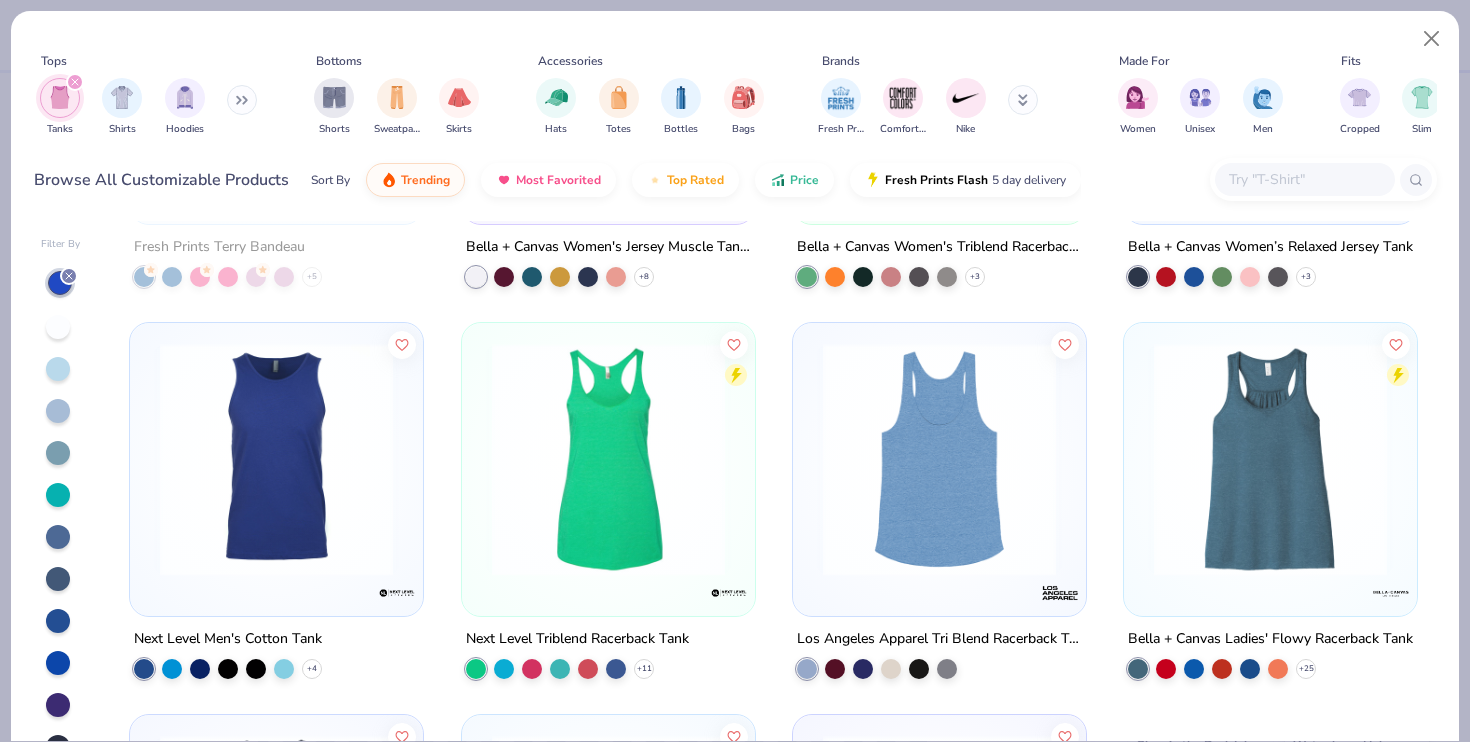 scroll, scrollTop: 1761, scrollLeft: 0, axis: vertical 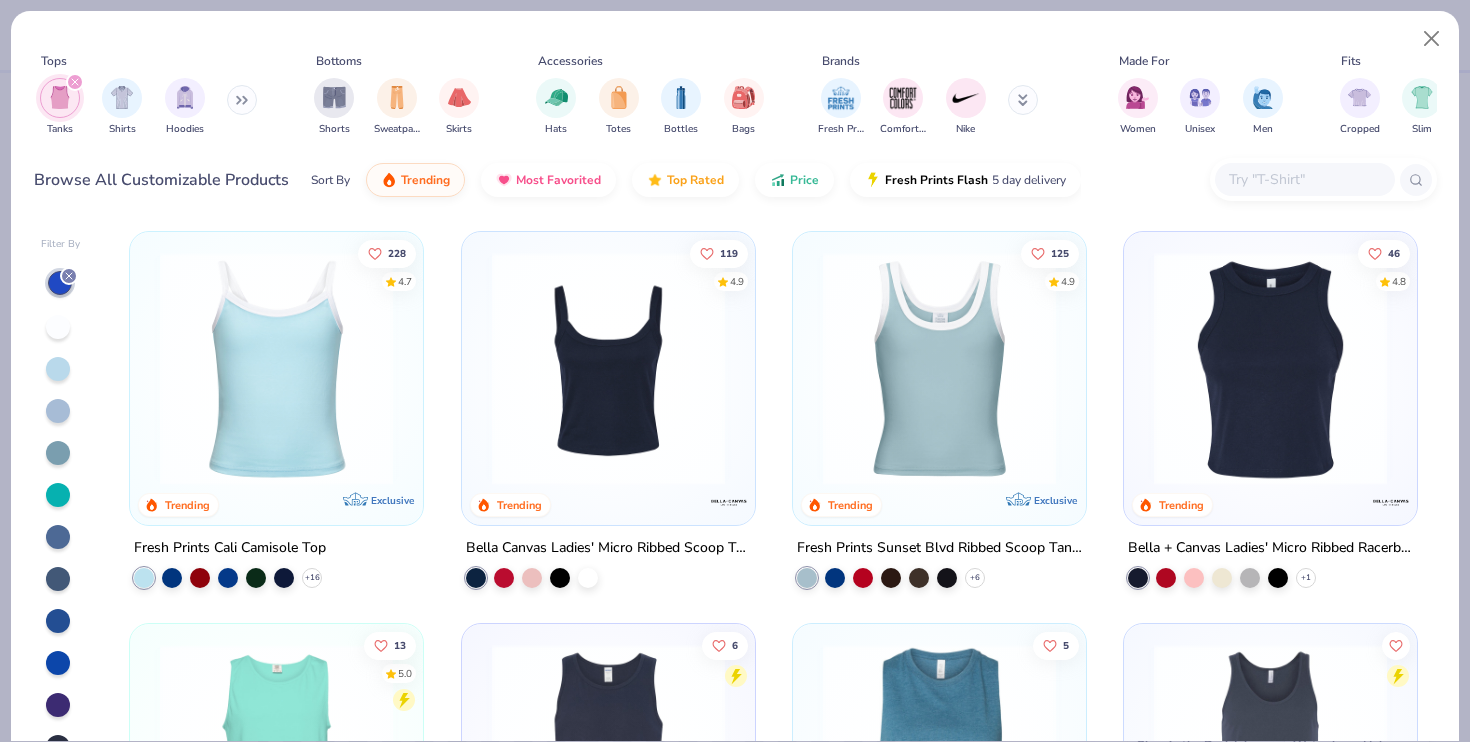 click at bounding box center (608, 368) 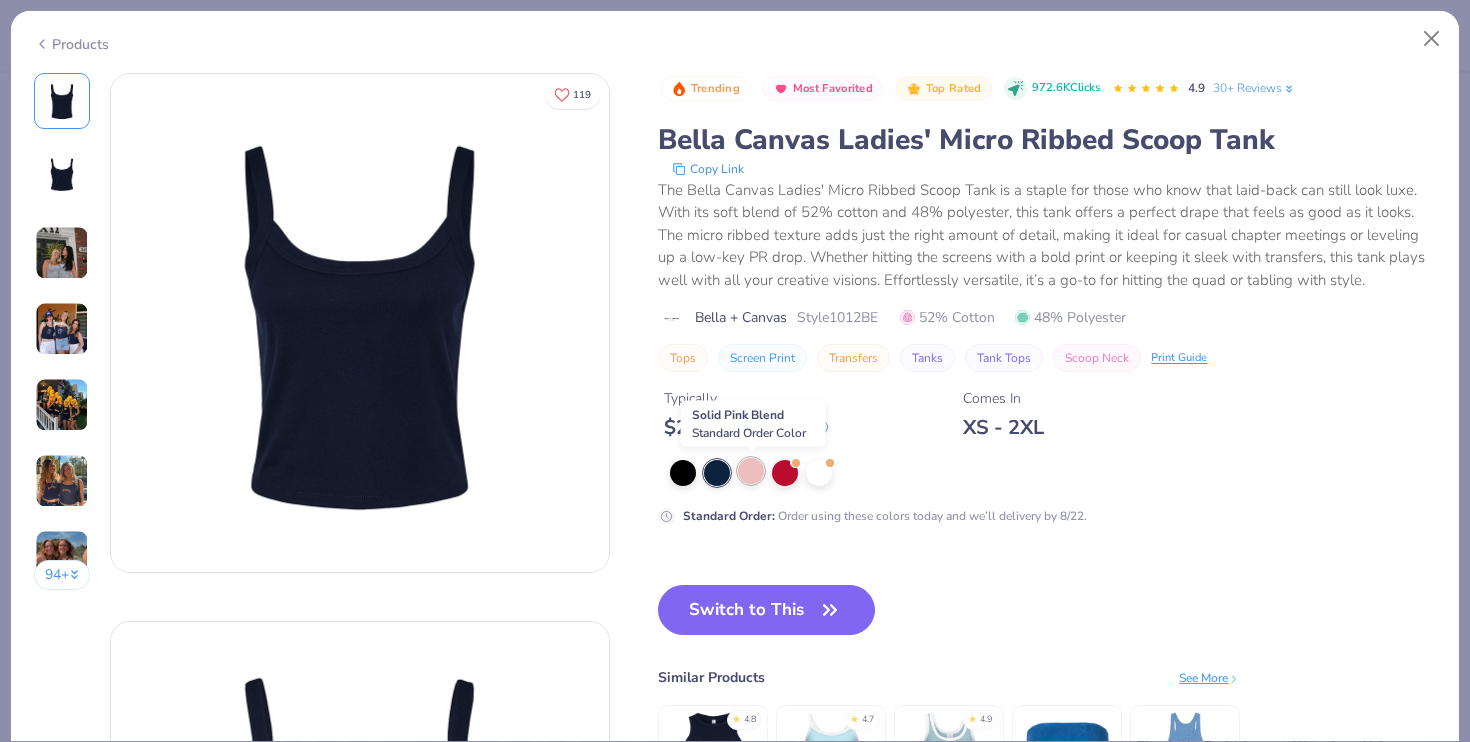 click at bounding box center (751, 471) 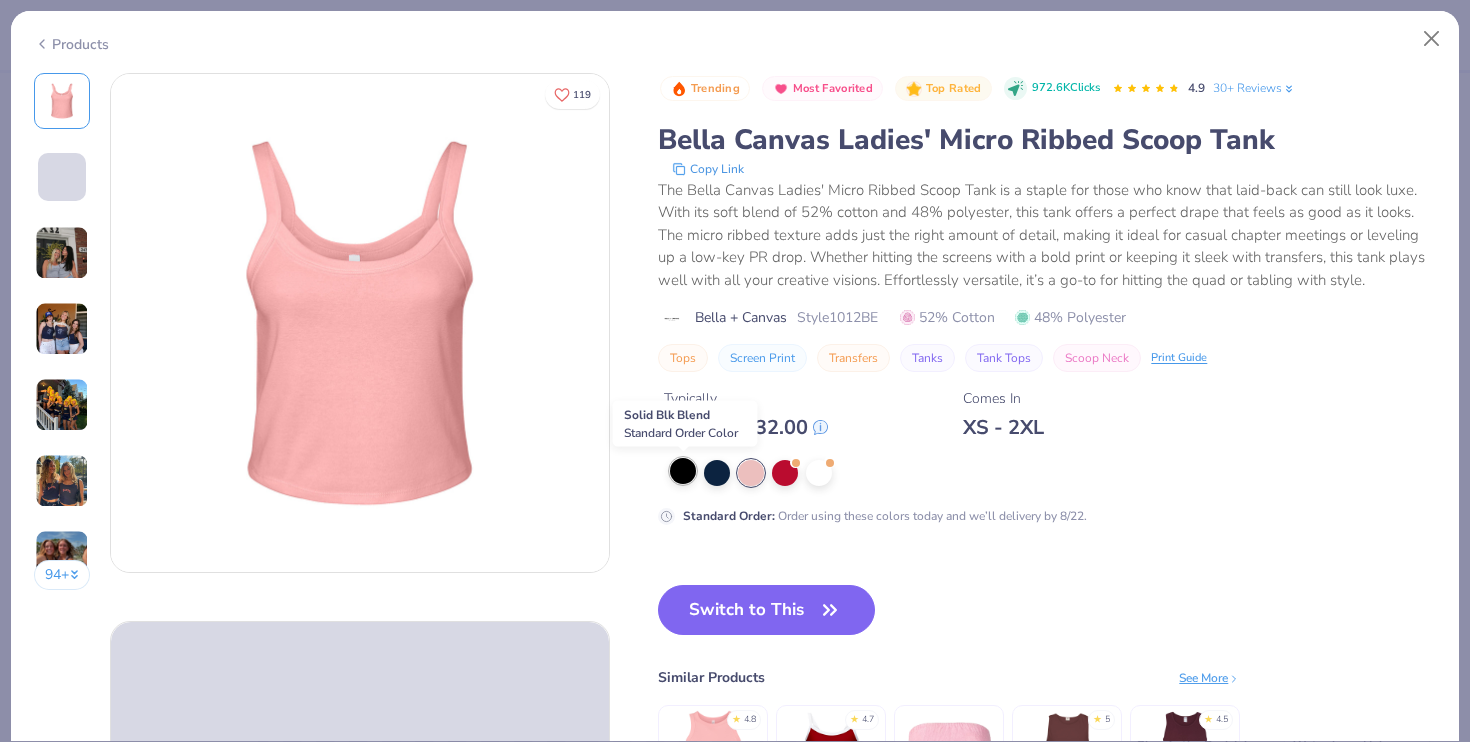 click at bounding box center (683, 471) 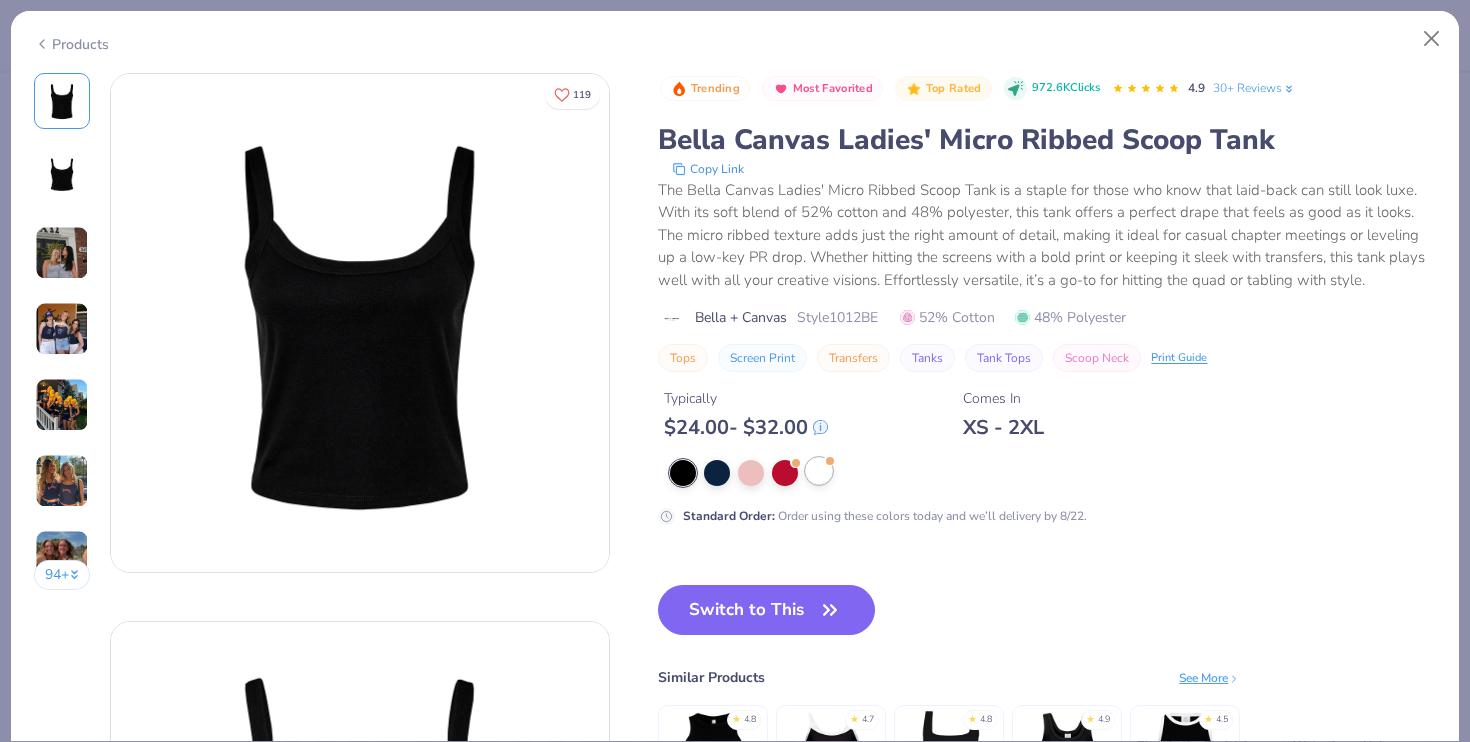 click at bounding box center [819, 471] 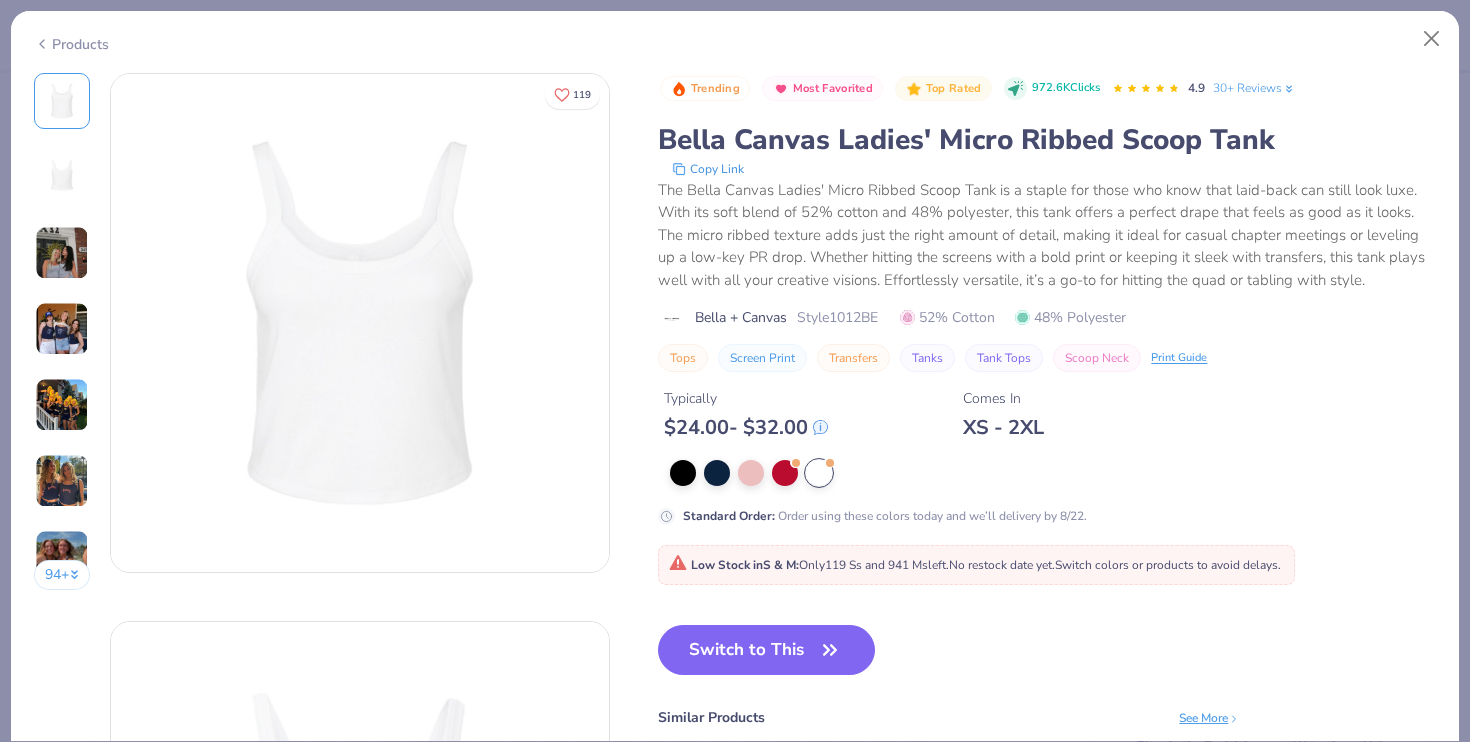 click on "Products" at bounding box center (71, 44) 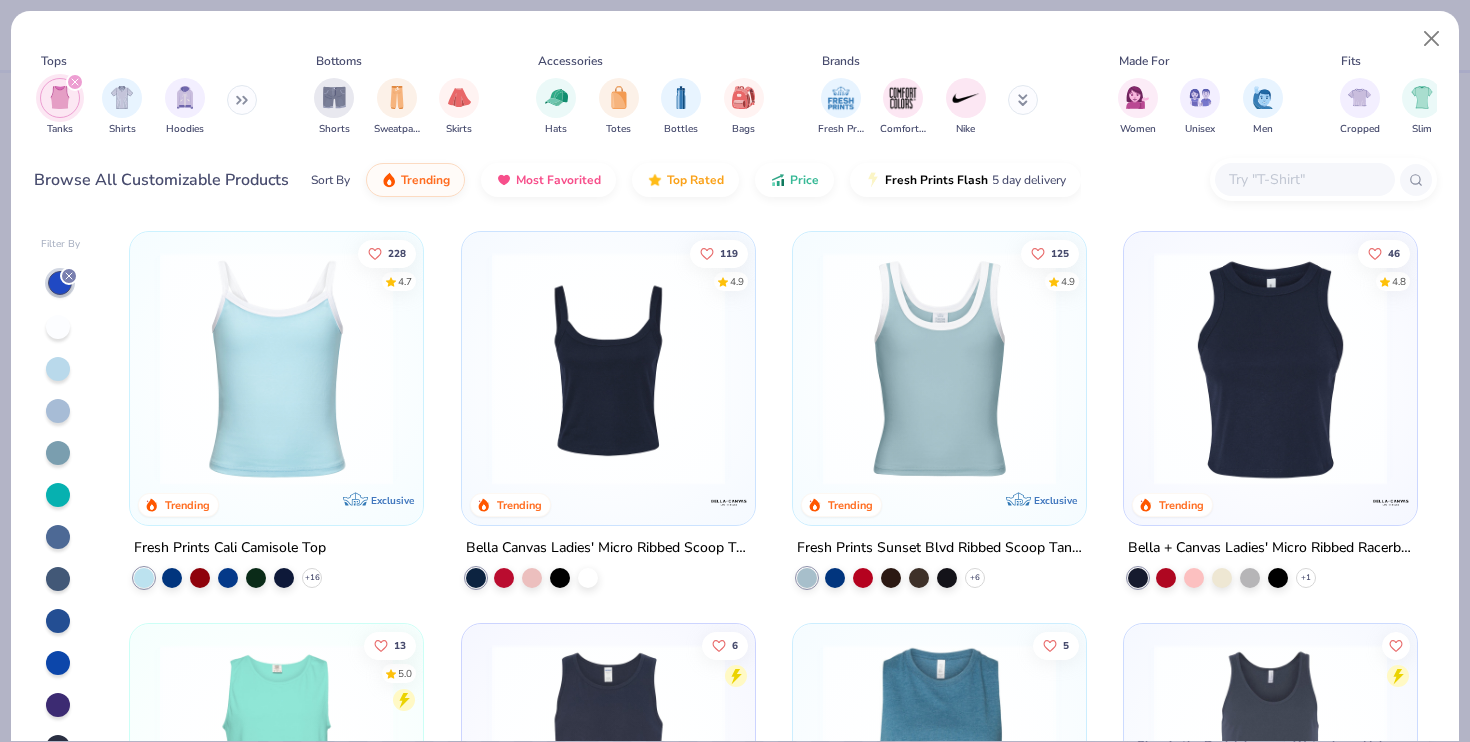 click at bounding box center (276, 368) 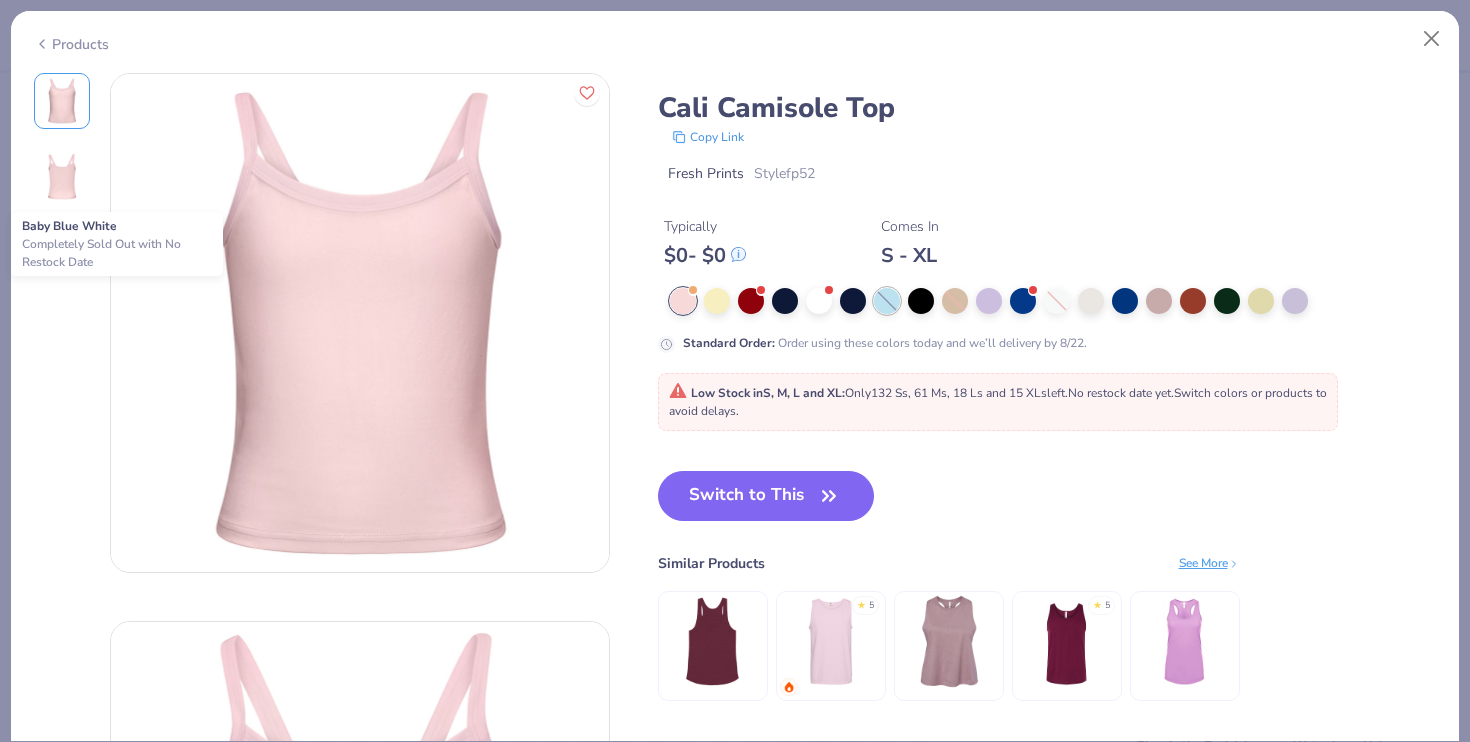 click at bounding box center [887, 301] 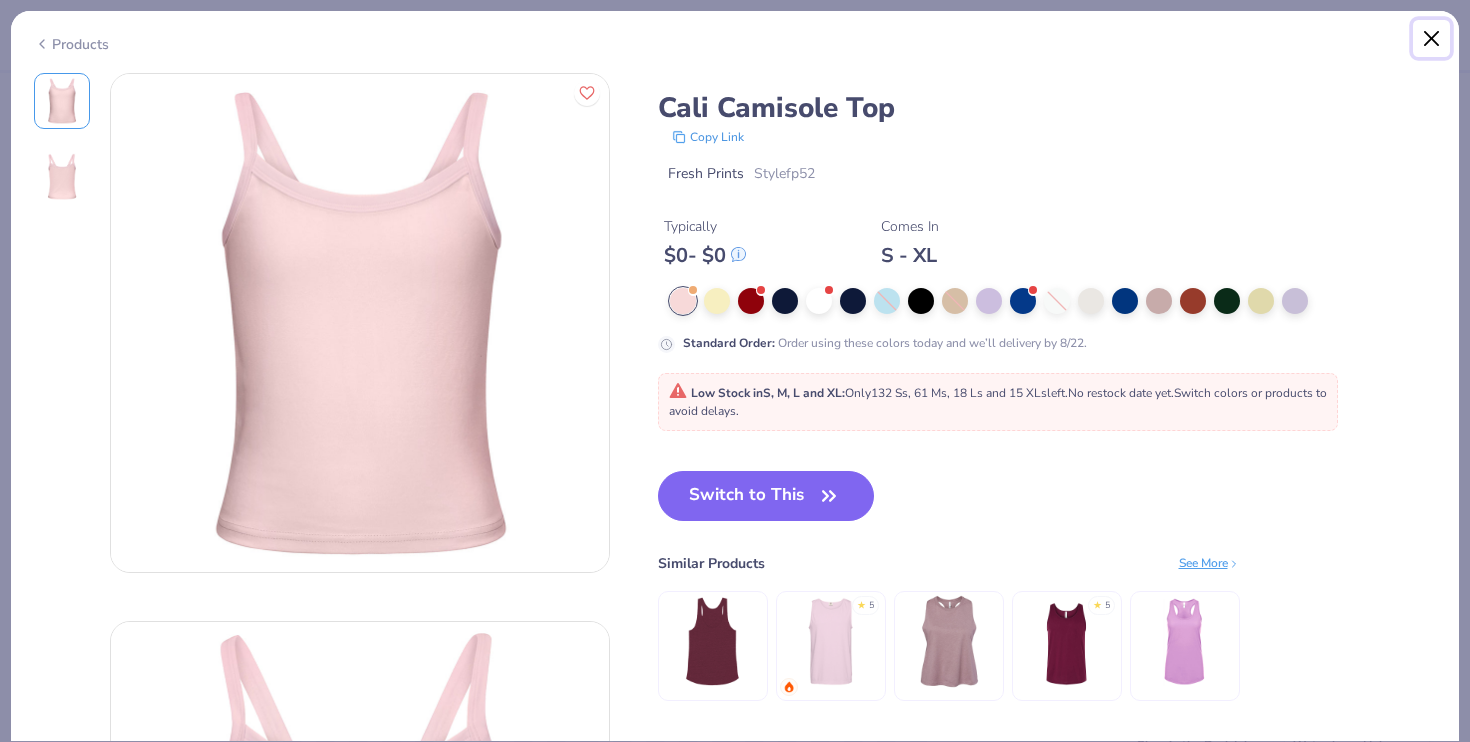 click at bounding box center [1432, 39] 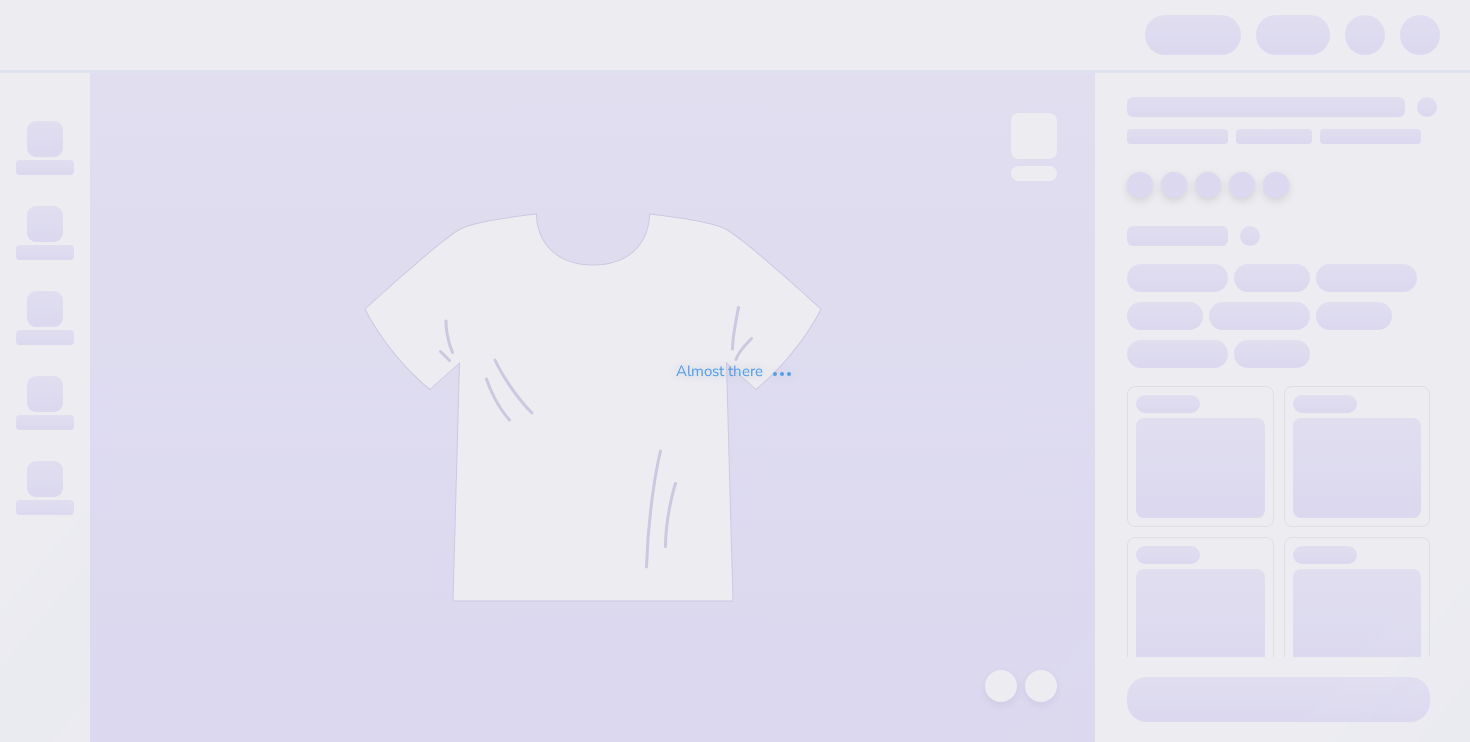 scroll, scrollTop: 0, scrollLeft: 0, axis: both 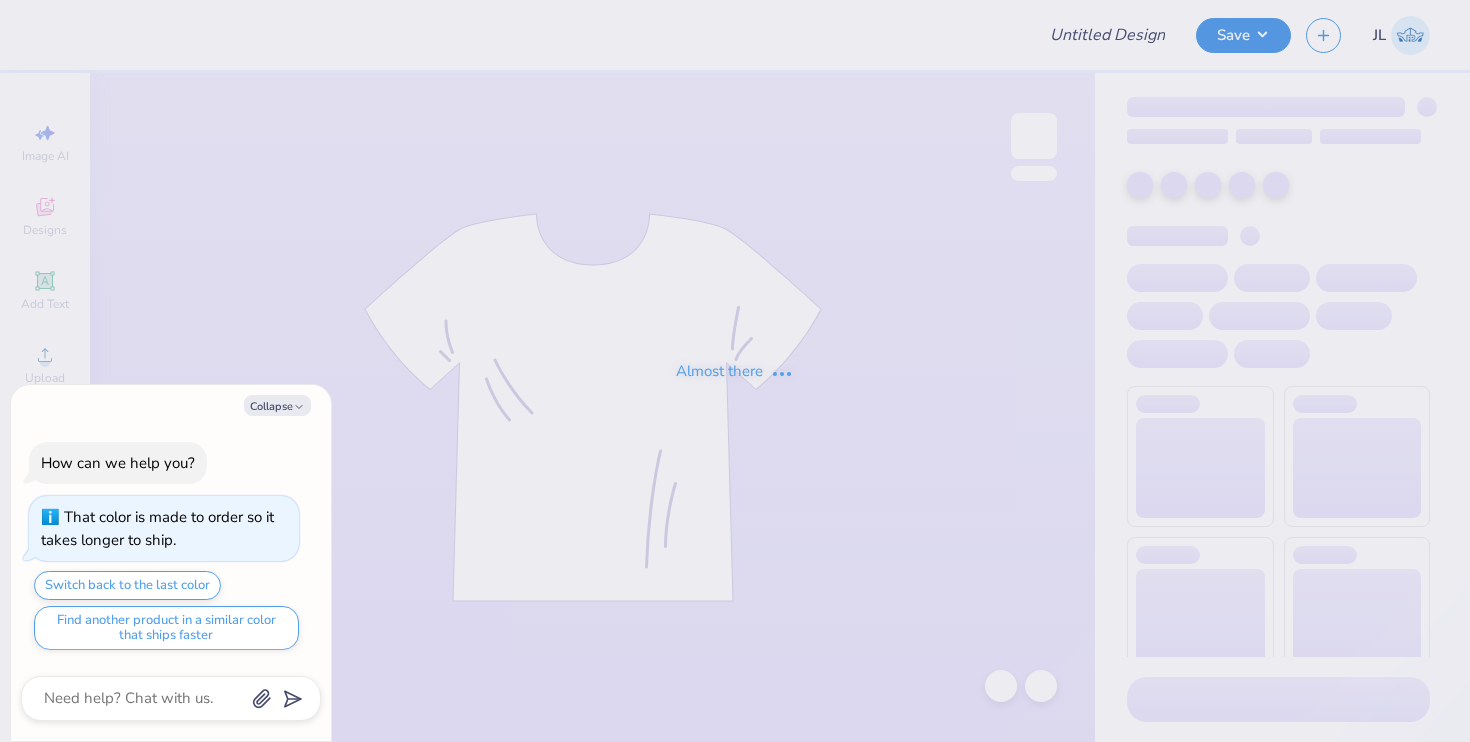 type on "x" 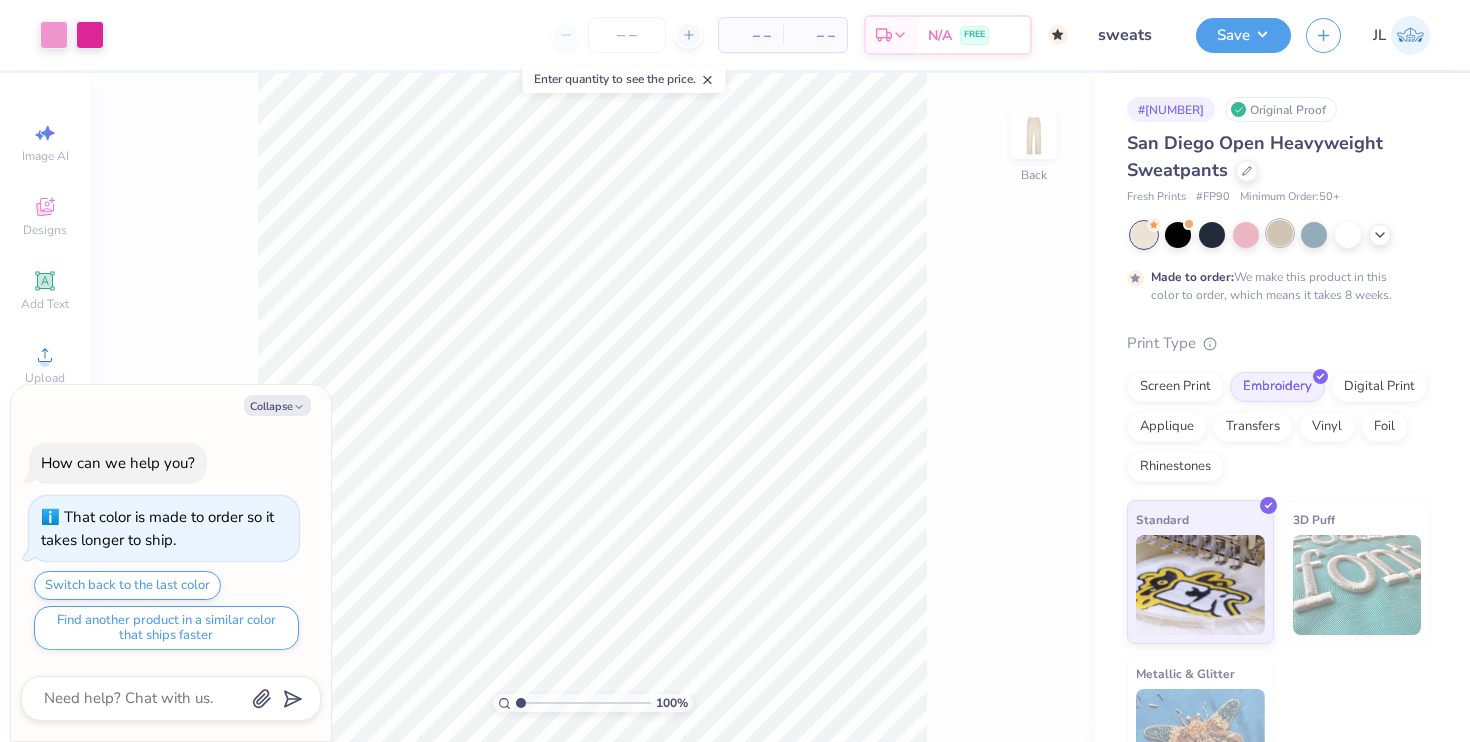 click on "Made to order:  We make this product in this color to order, which means it takes 8 weeks." at bounding box center [1278, 263] 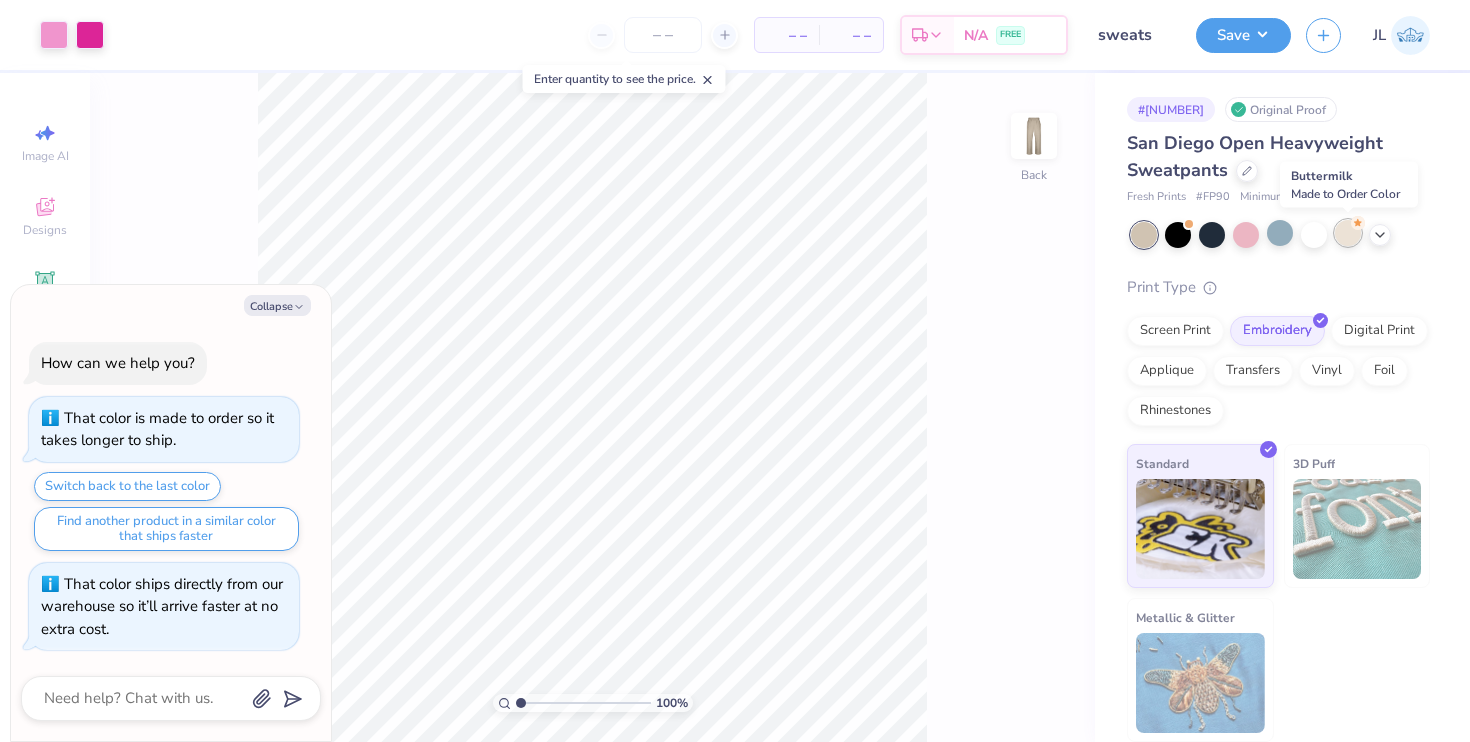 click at bounding box center [1348, 233] 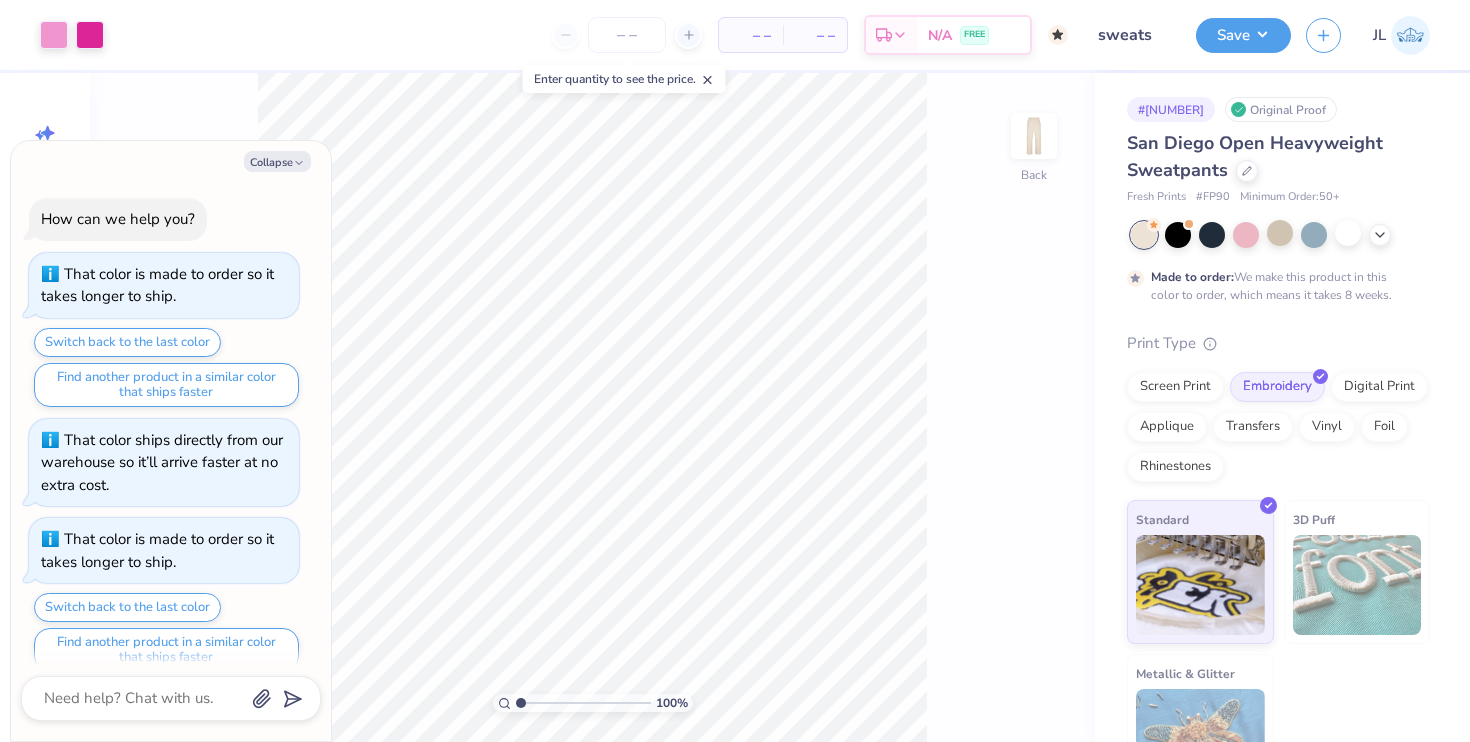 scroll, scrollTop: 22, scrollLeft: 0, axis: vertical 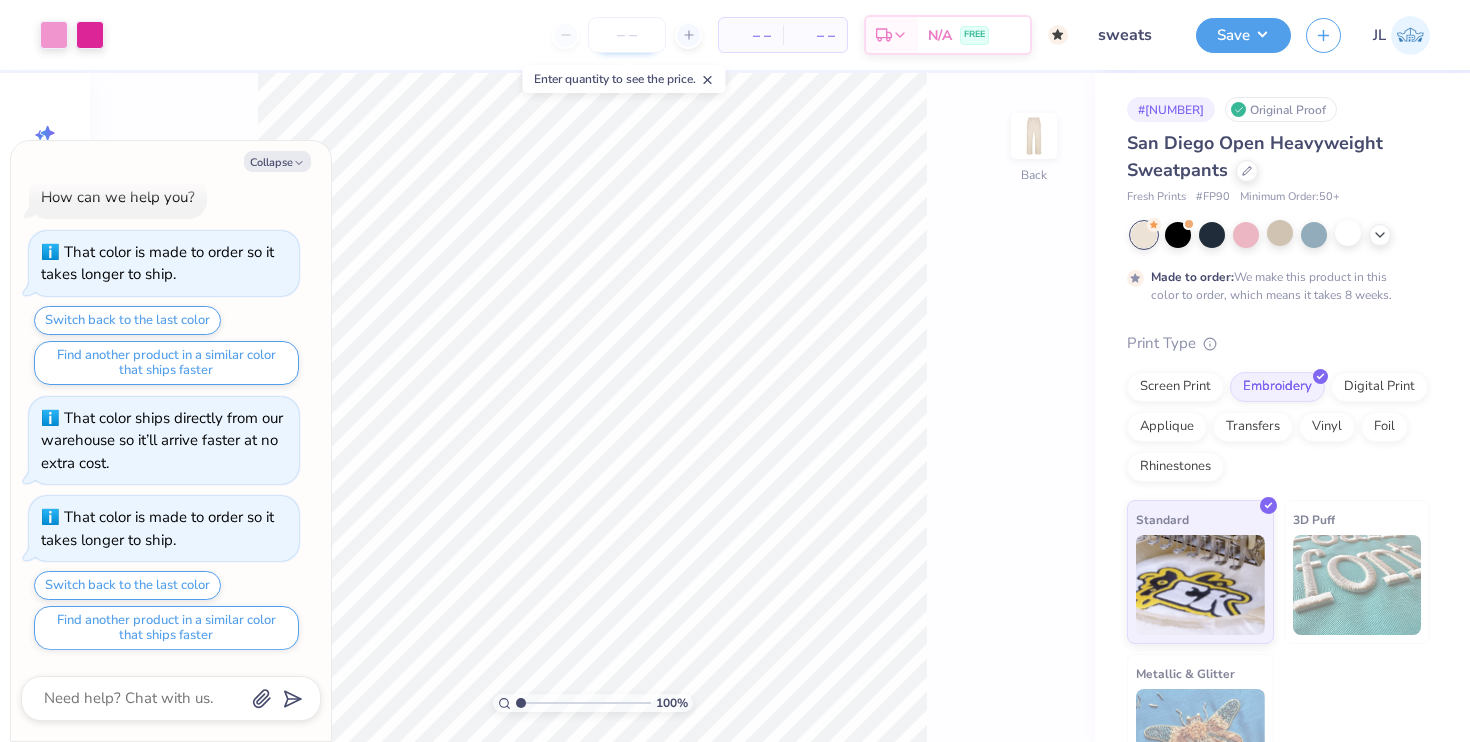 click at bounding box center (627, 35) 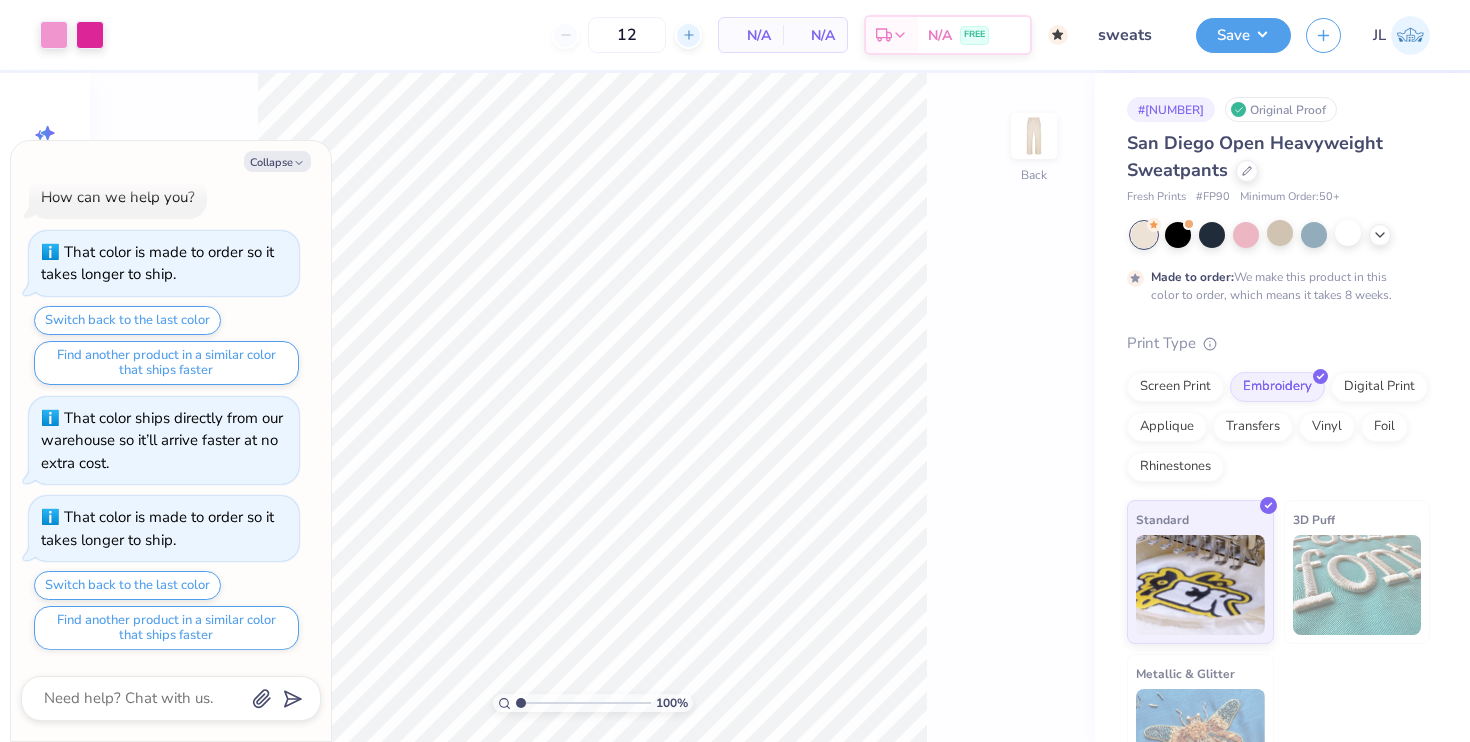 type on "1" 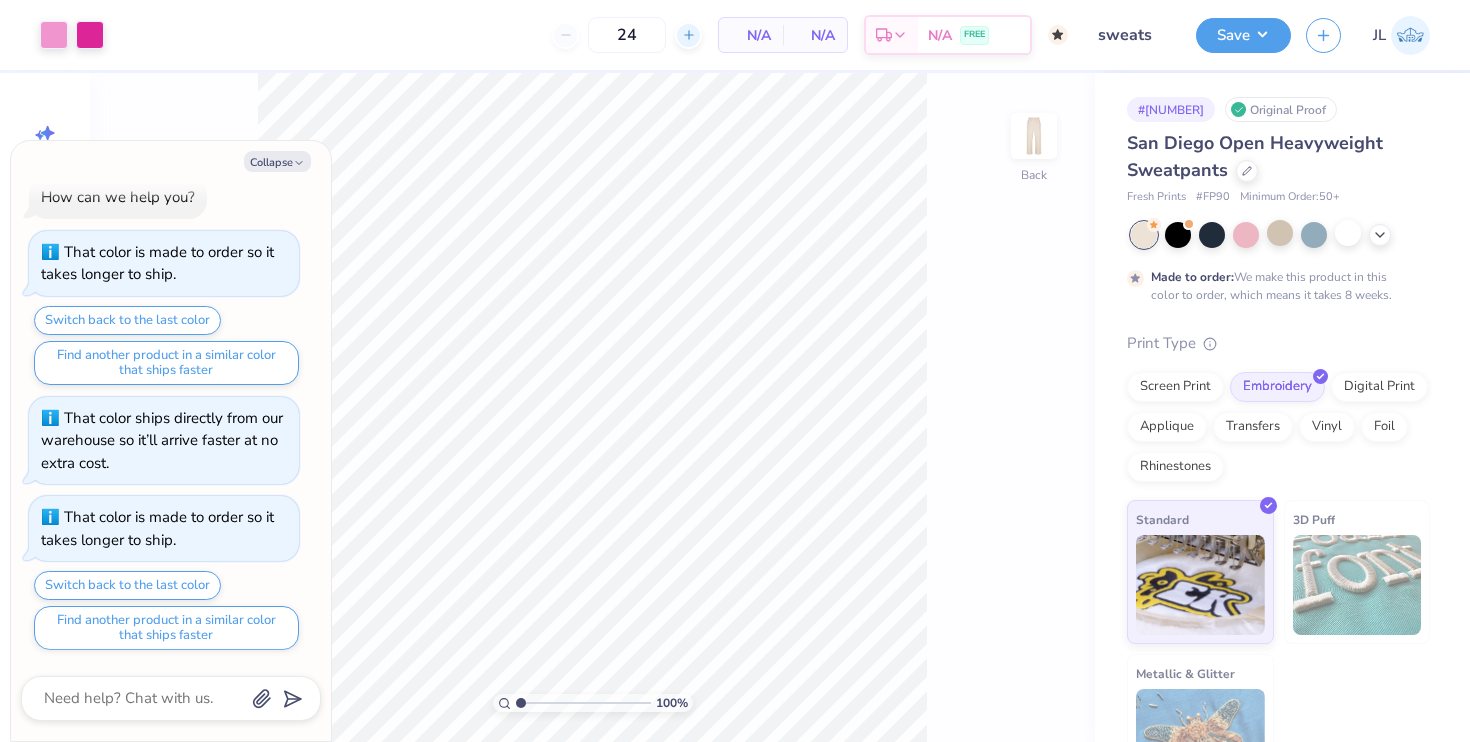 type on "2" 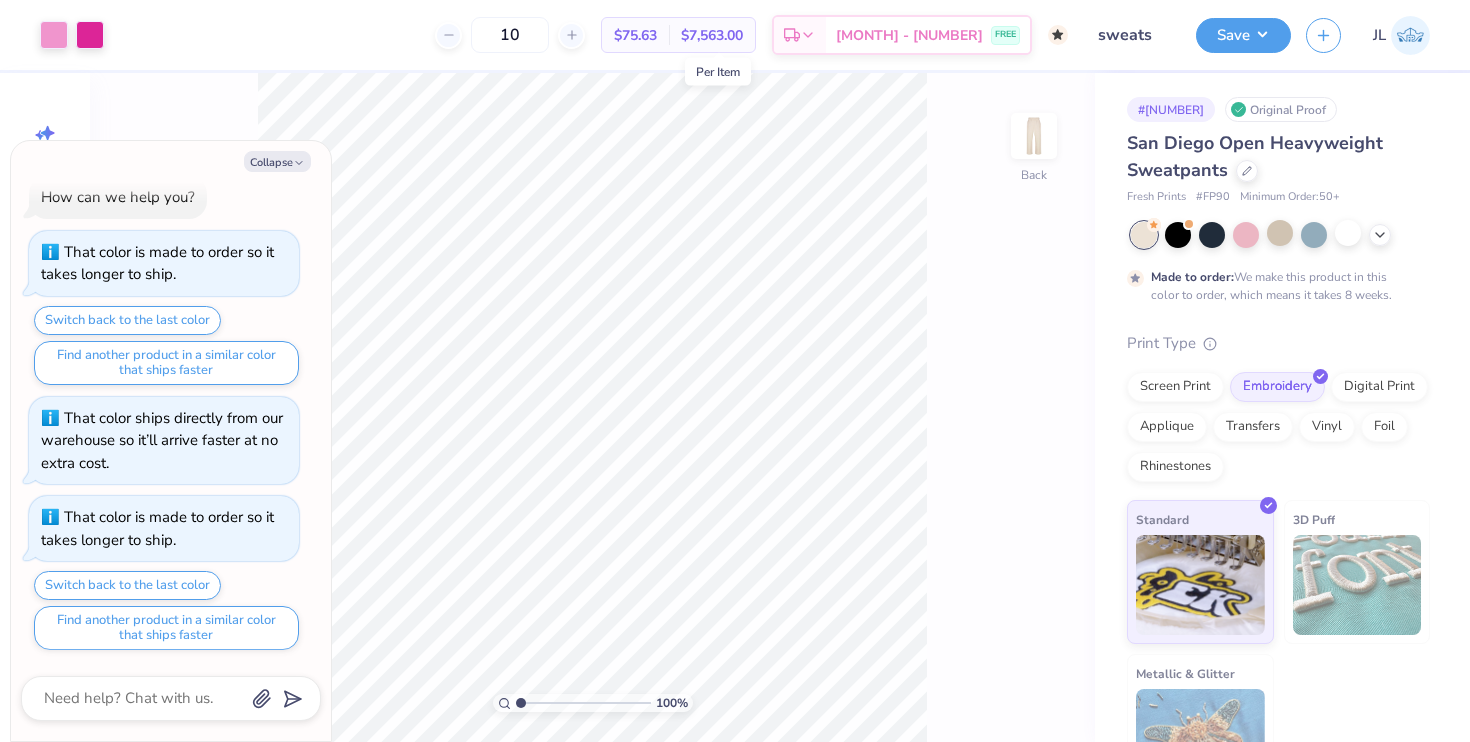 type on "1" 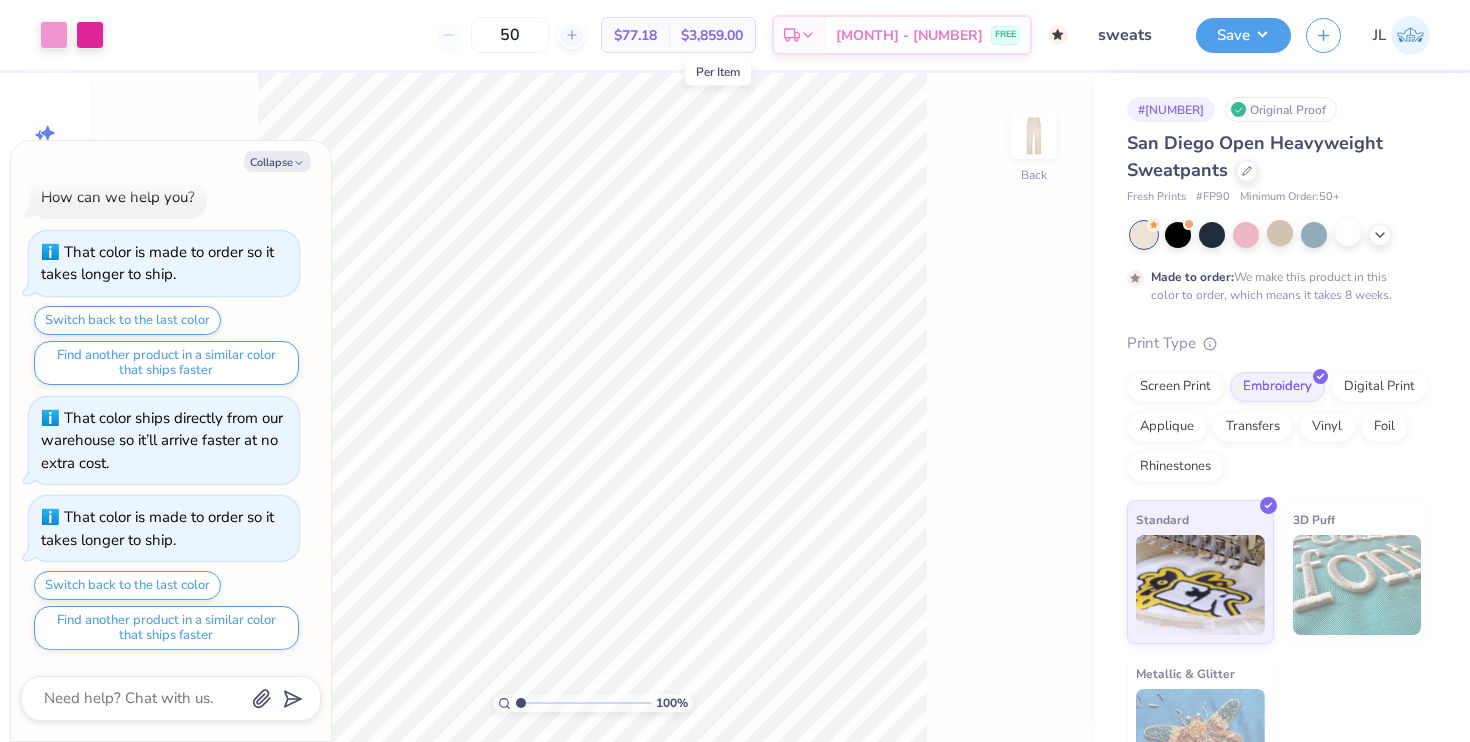 type on "5" 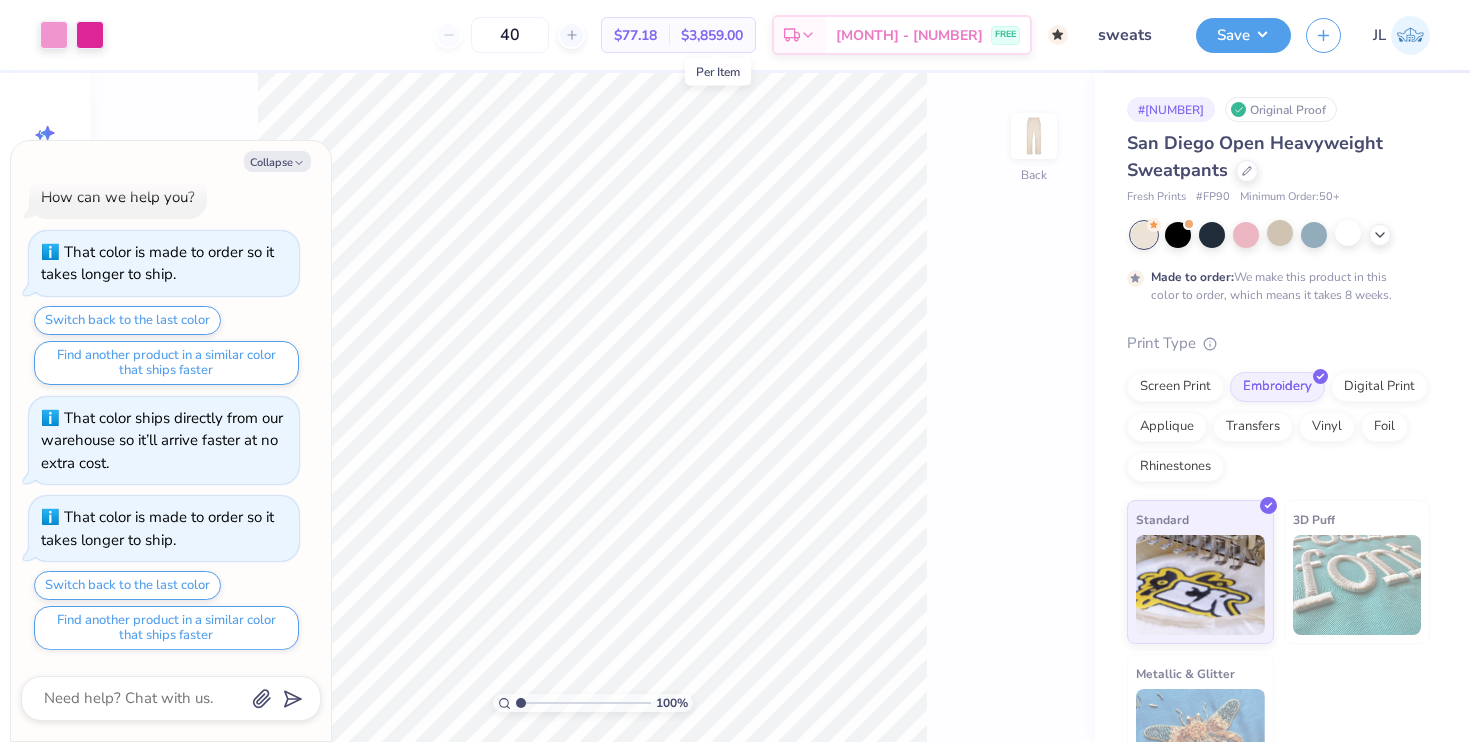 type on "4" 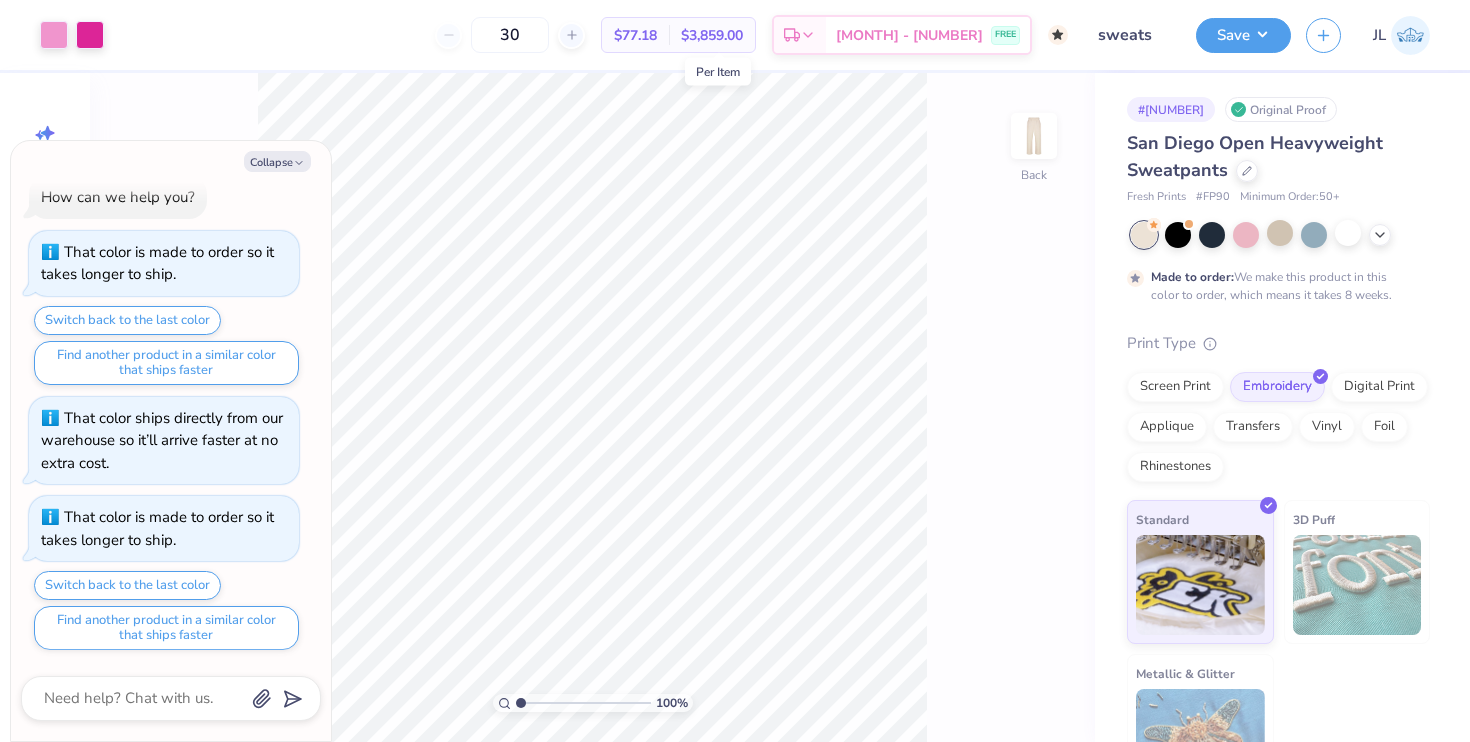 type on "50" 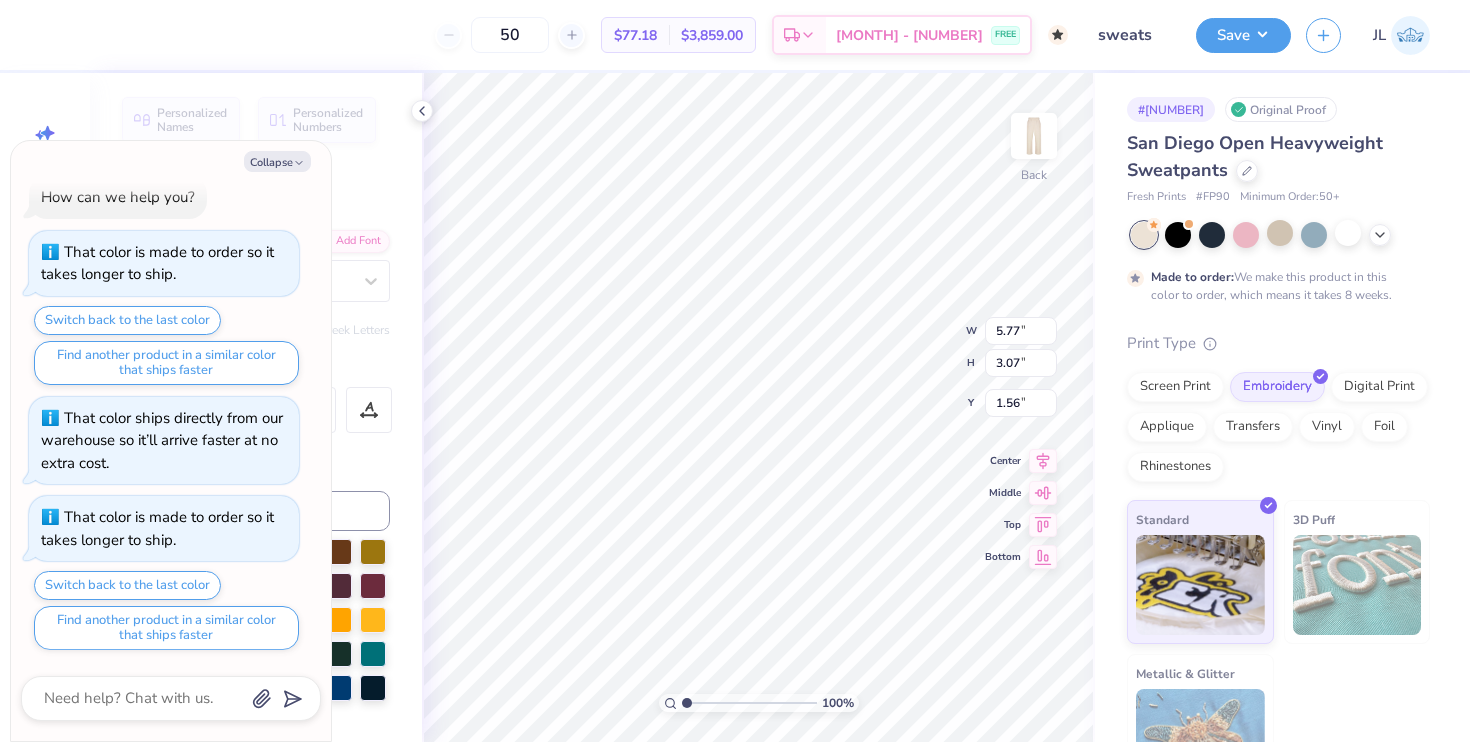 type on "x" 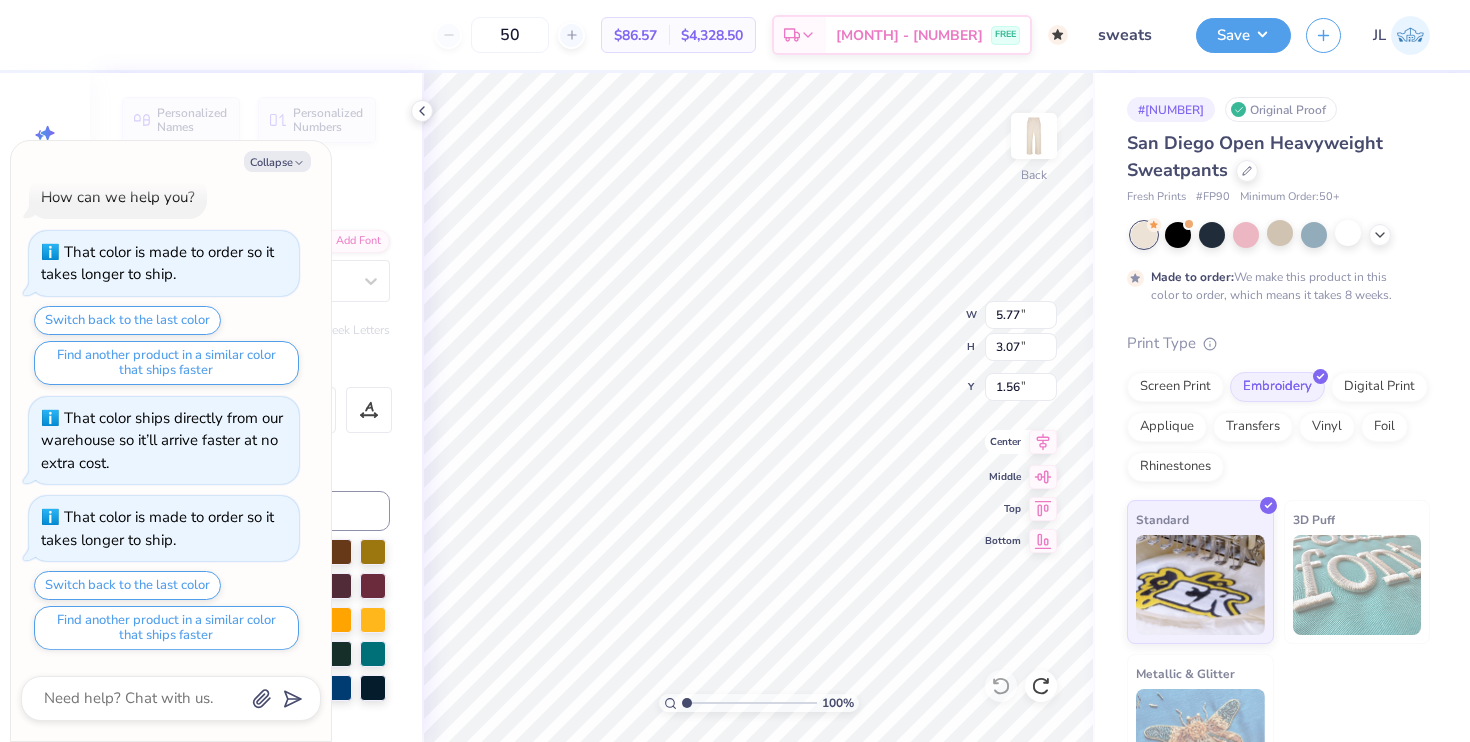 click 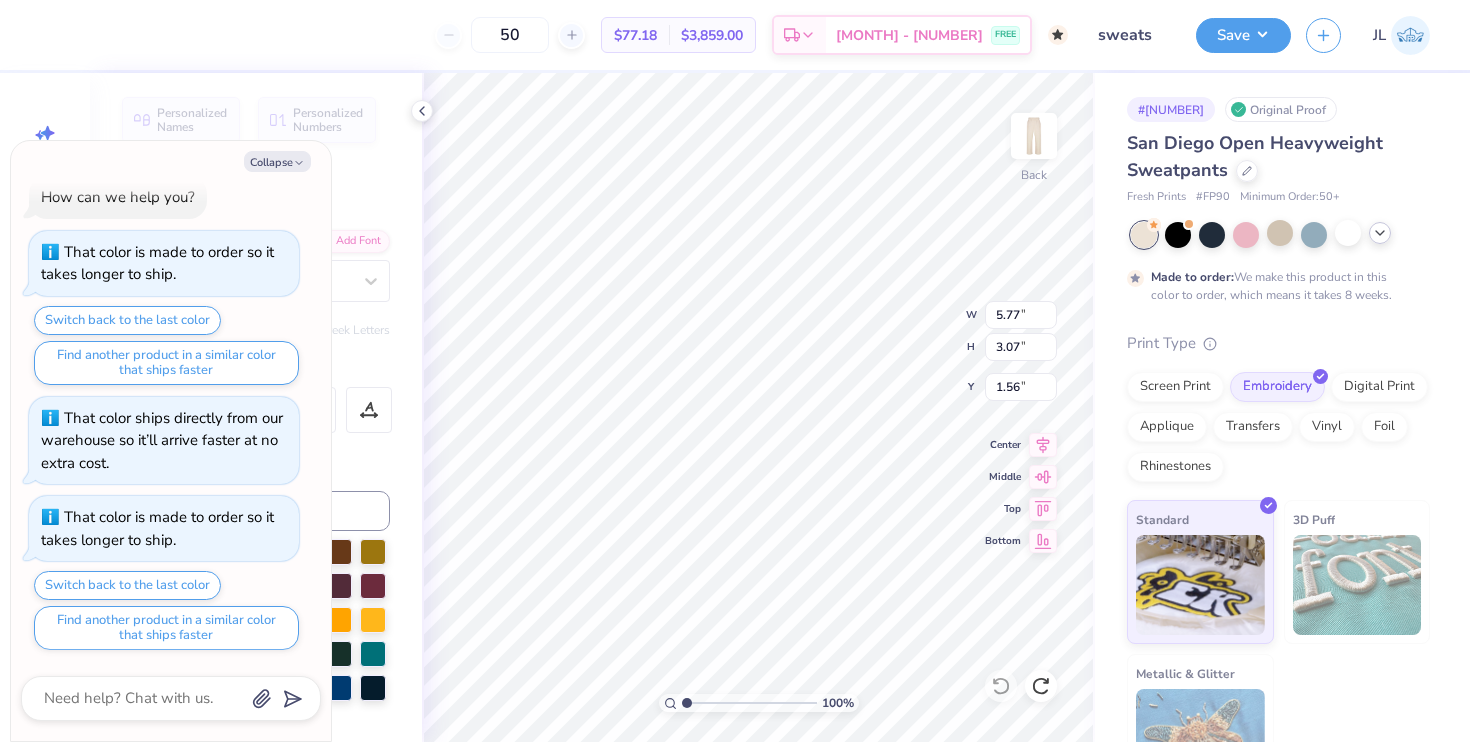 click 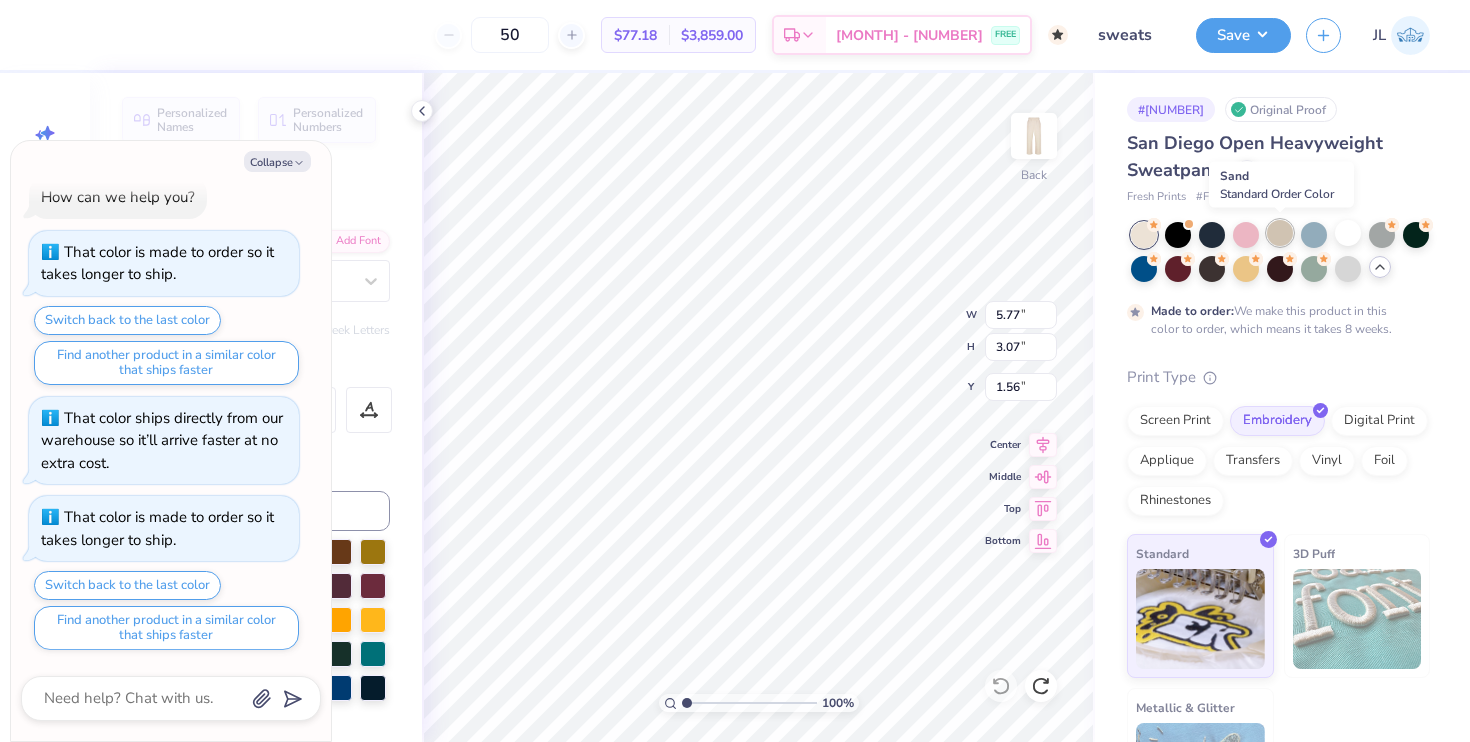 click at bounding box center (1280, 233) 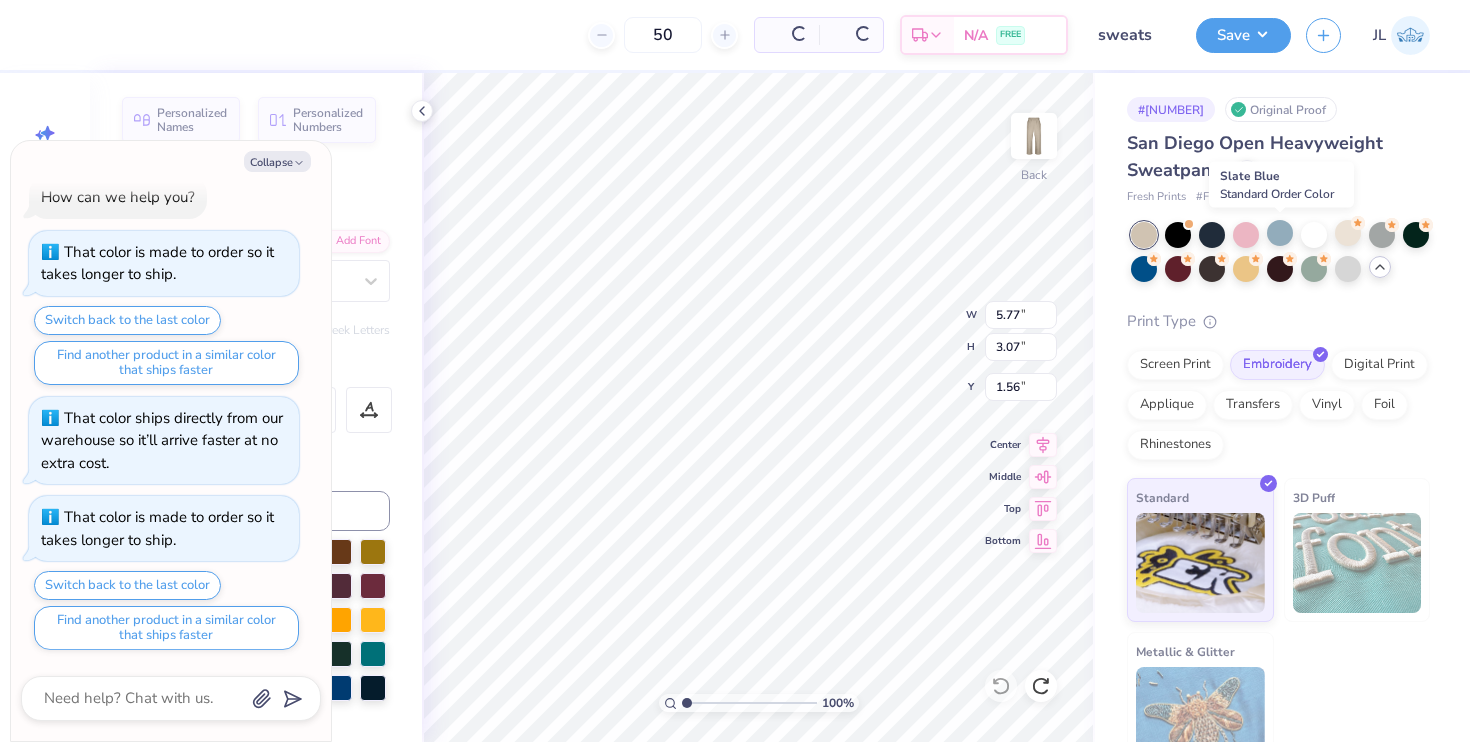 scroll, scrollTop: 144, scrollLeft: 0, axis: vertical 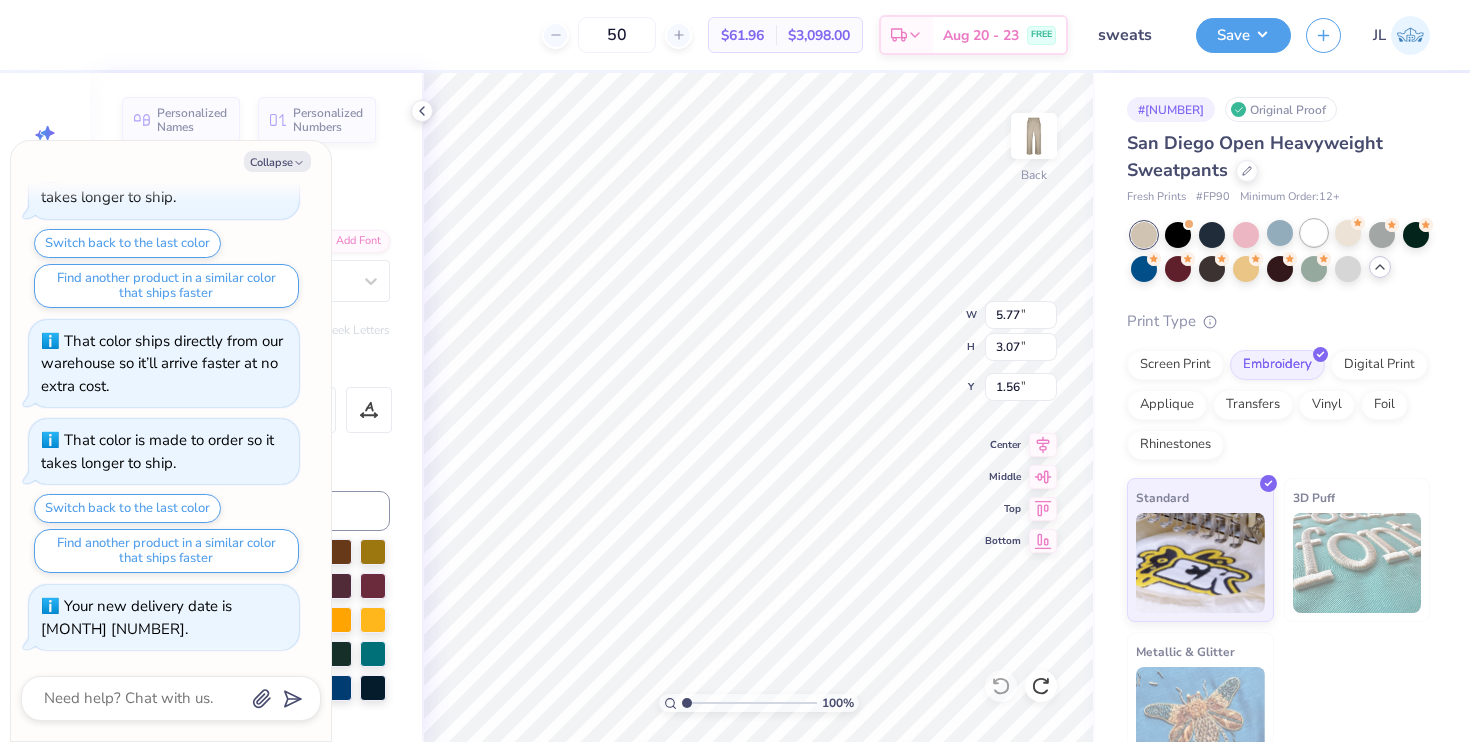 click at bounding box center (1314, 233) 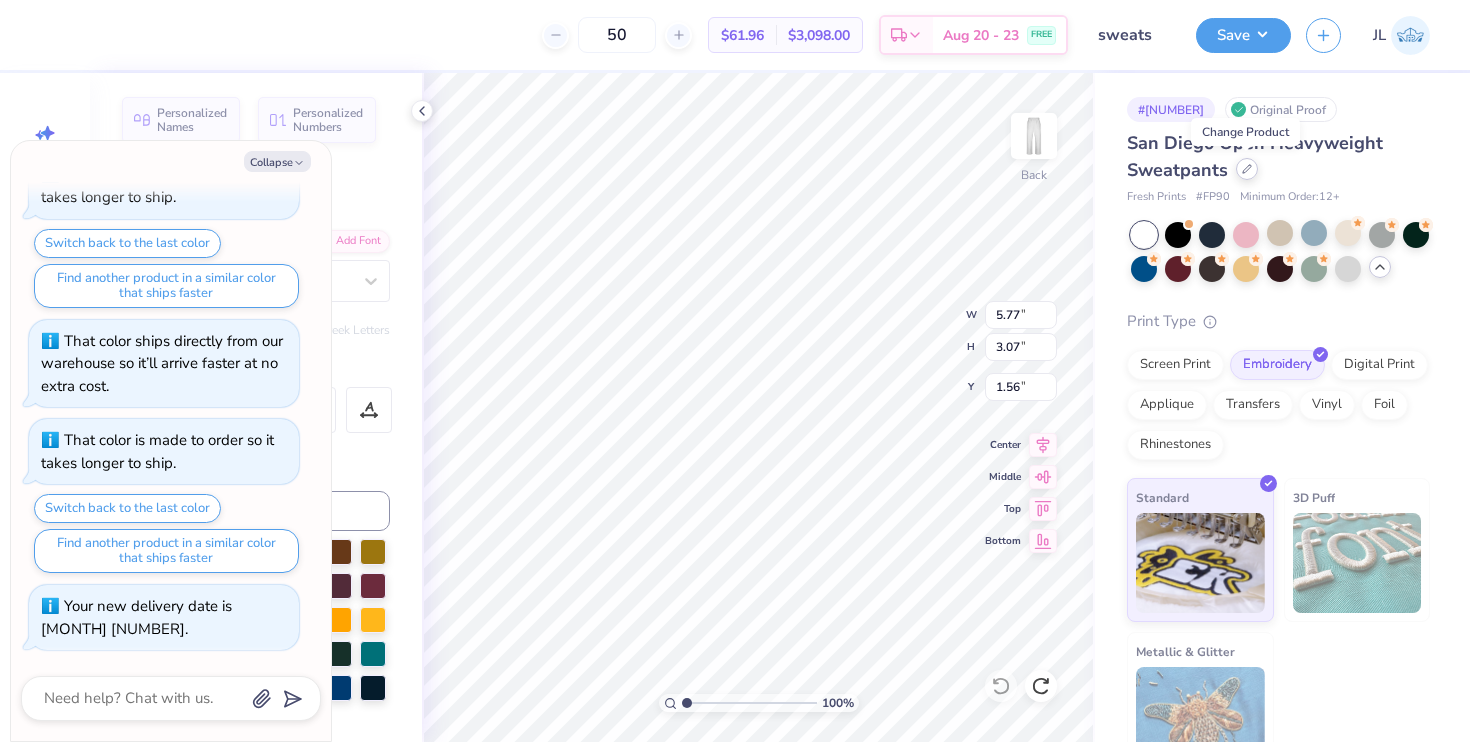 click 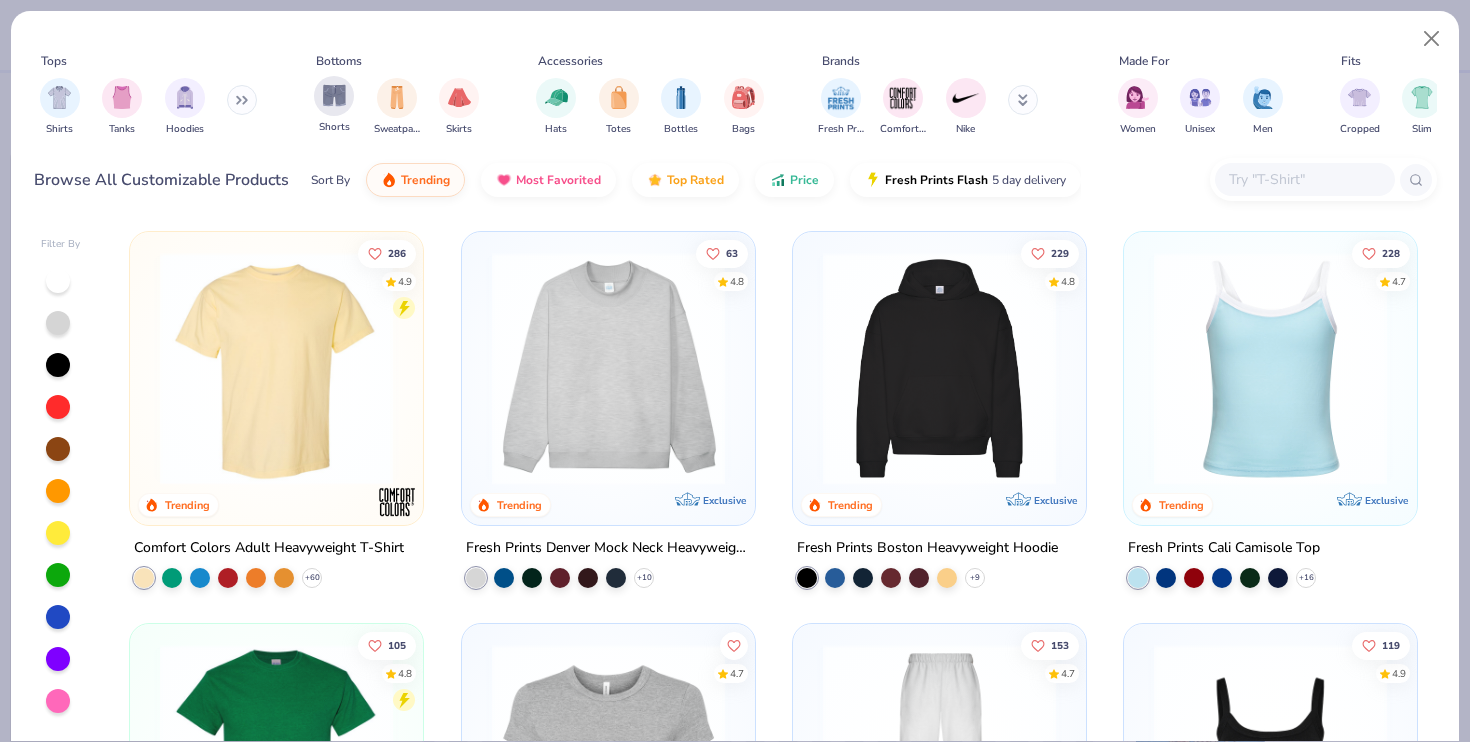 type on "x" 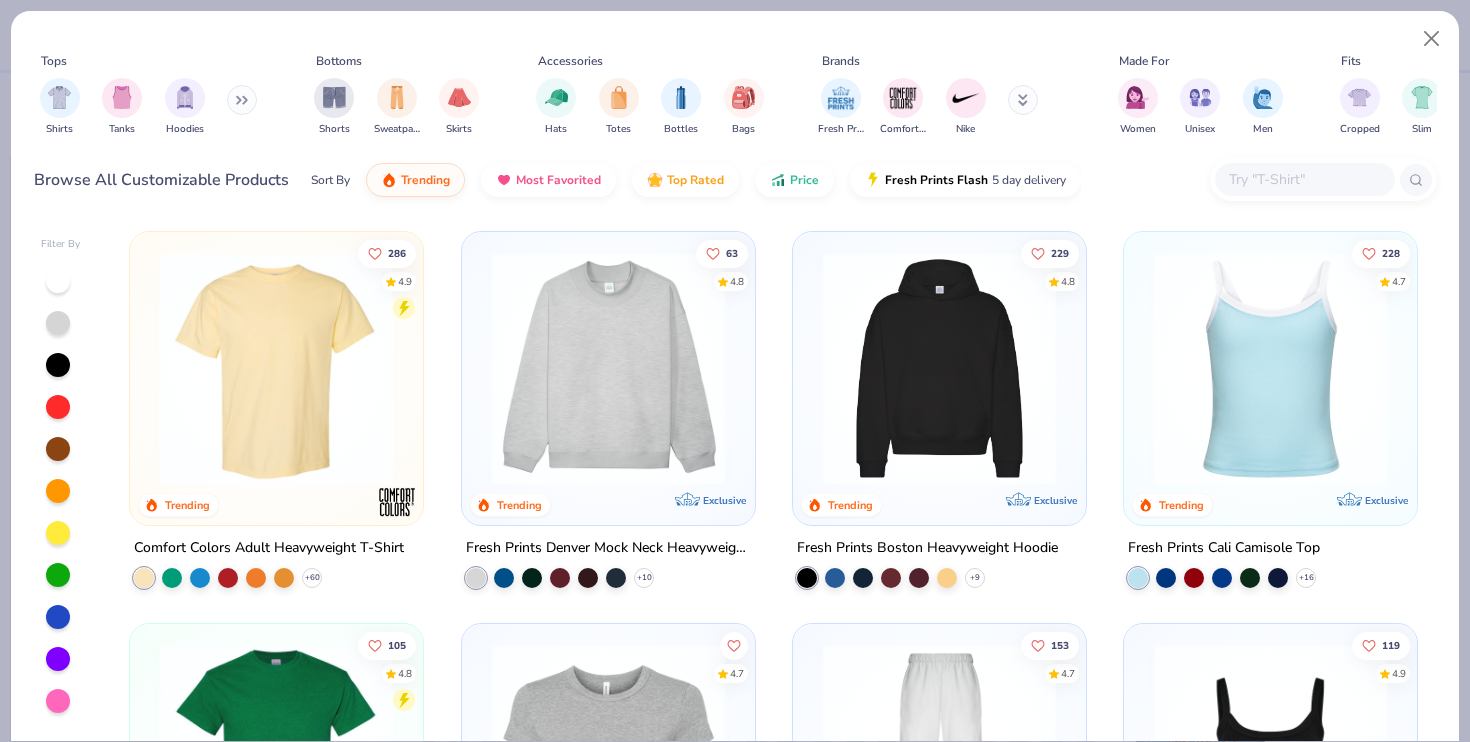 click at bounding box center [1304, 179] 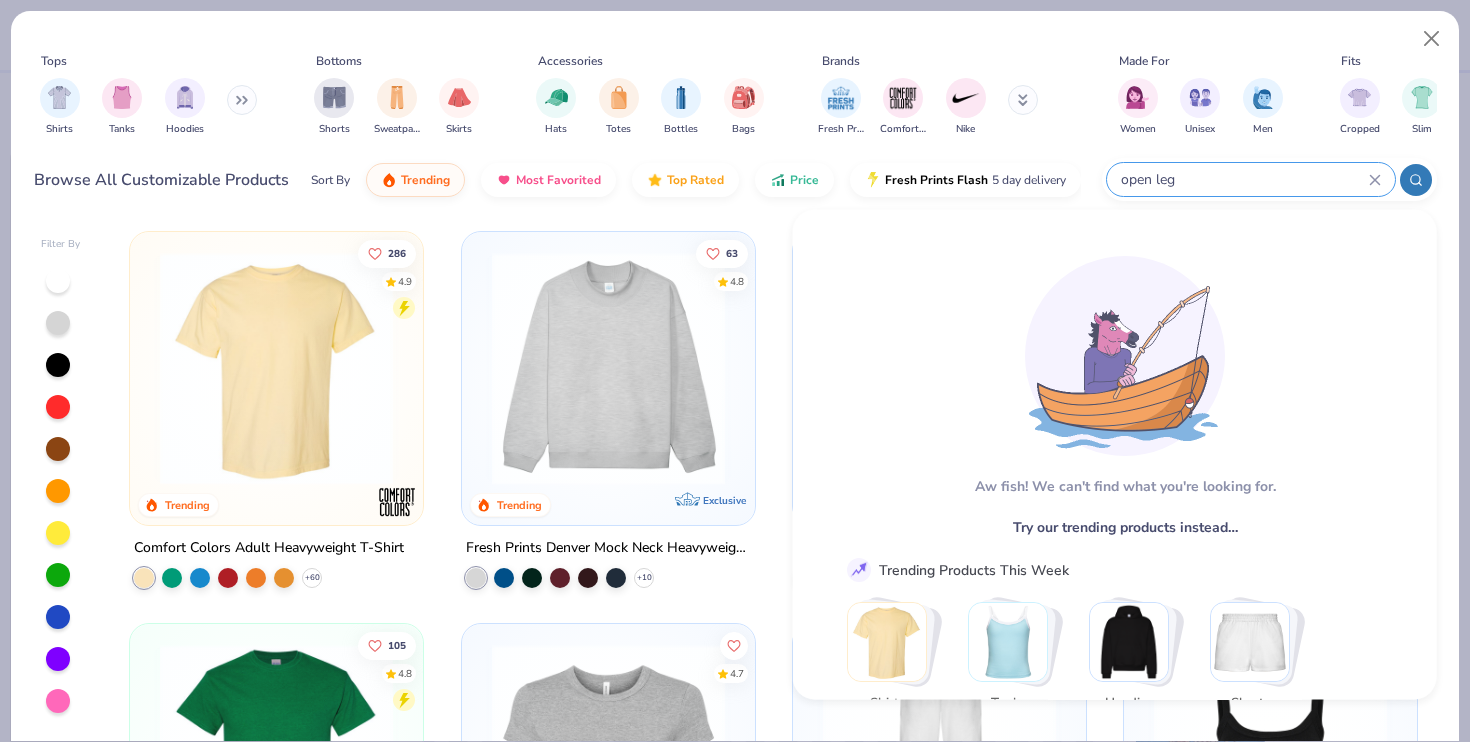 type on "open leg" 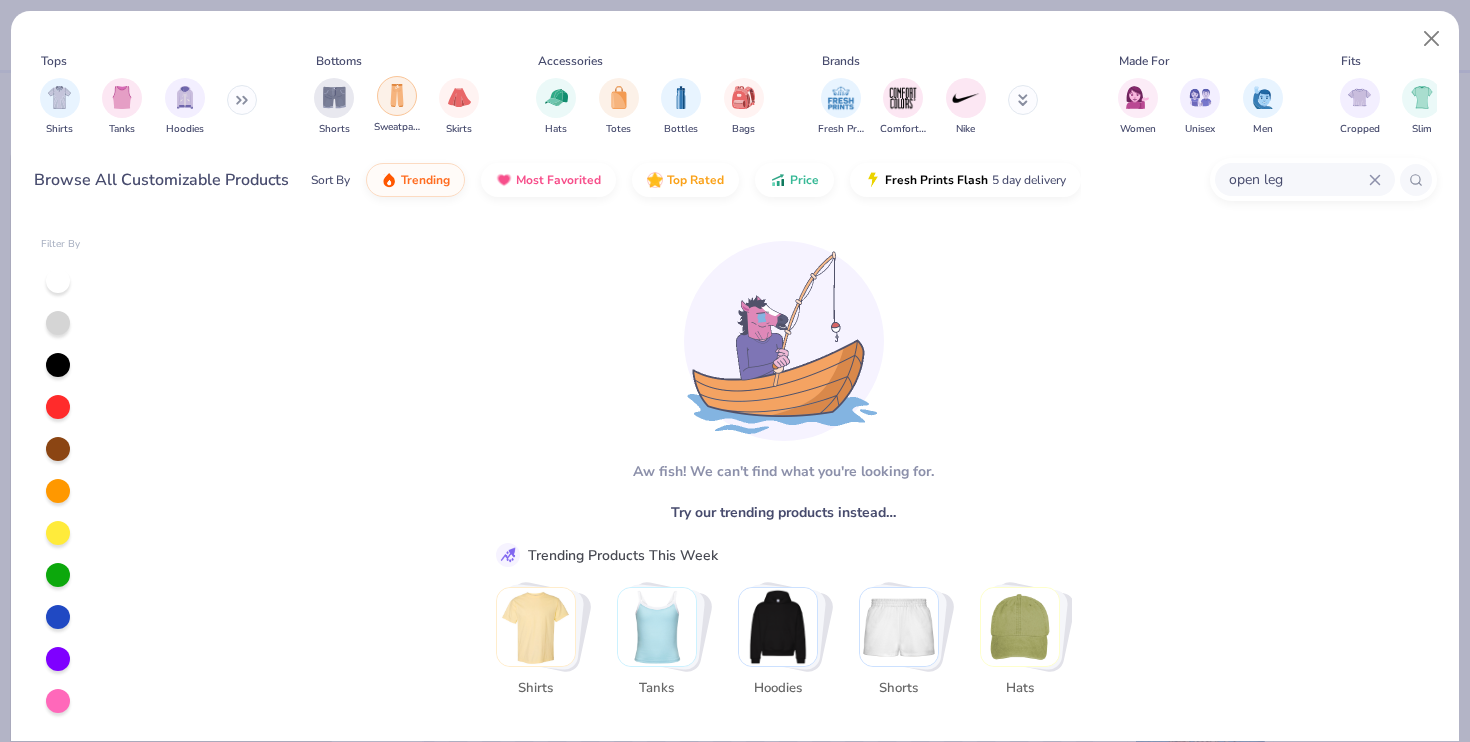 click at bounding box center (397, 96) 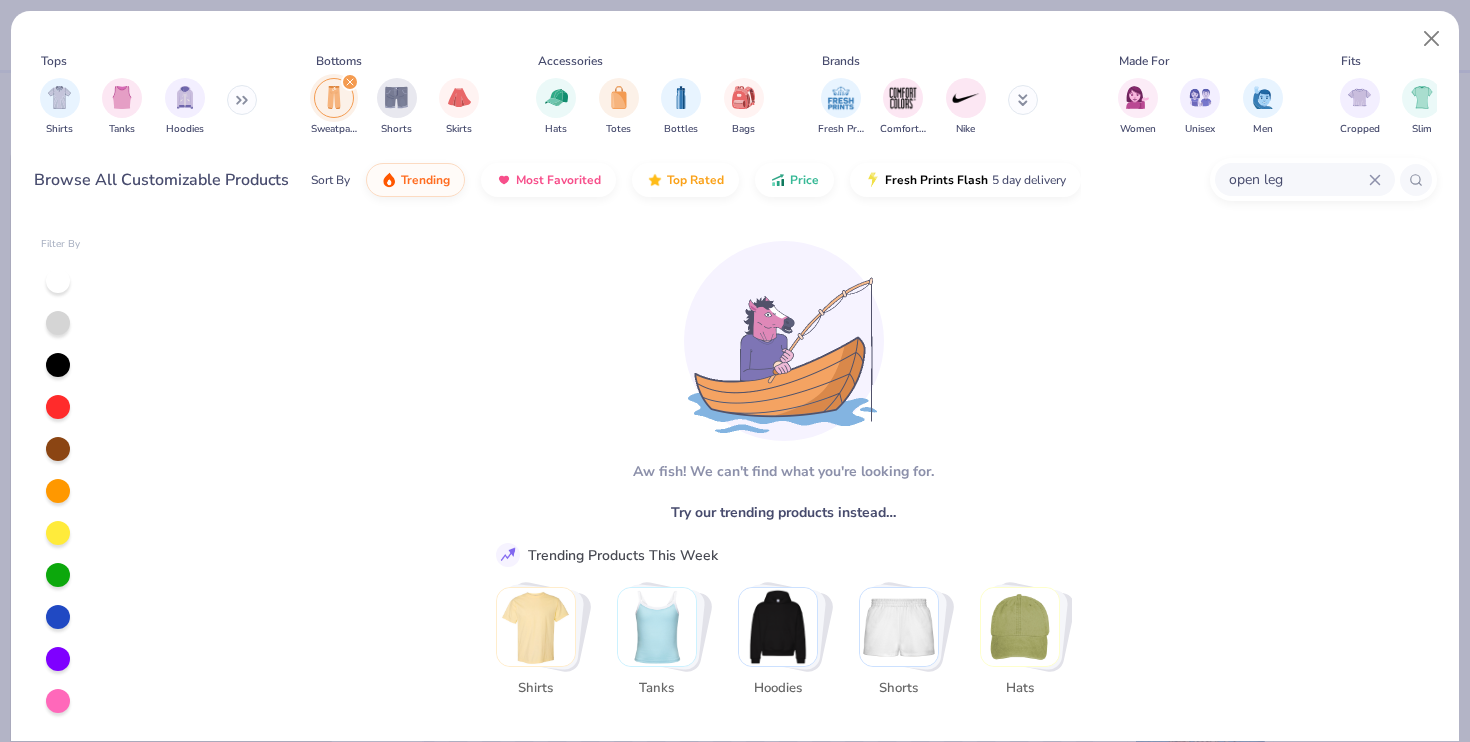 click on "open leg" at bounding box center (1298, 179) 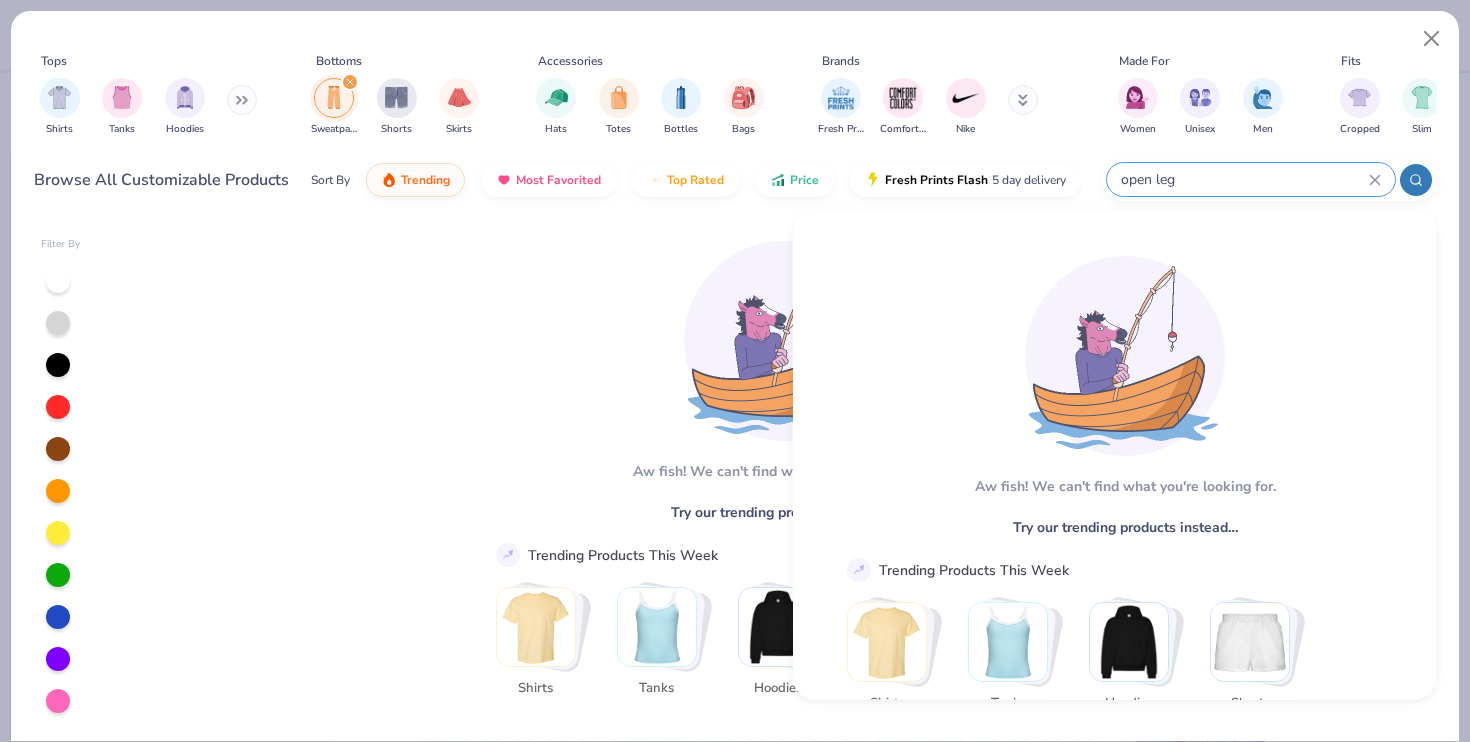 click 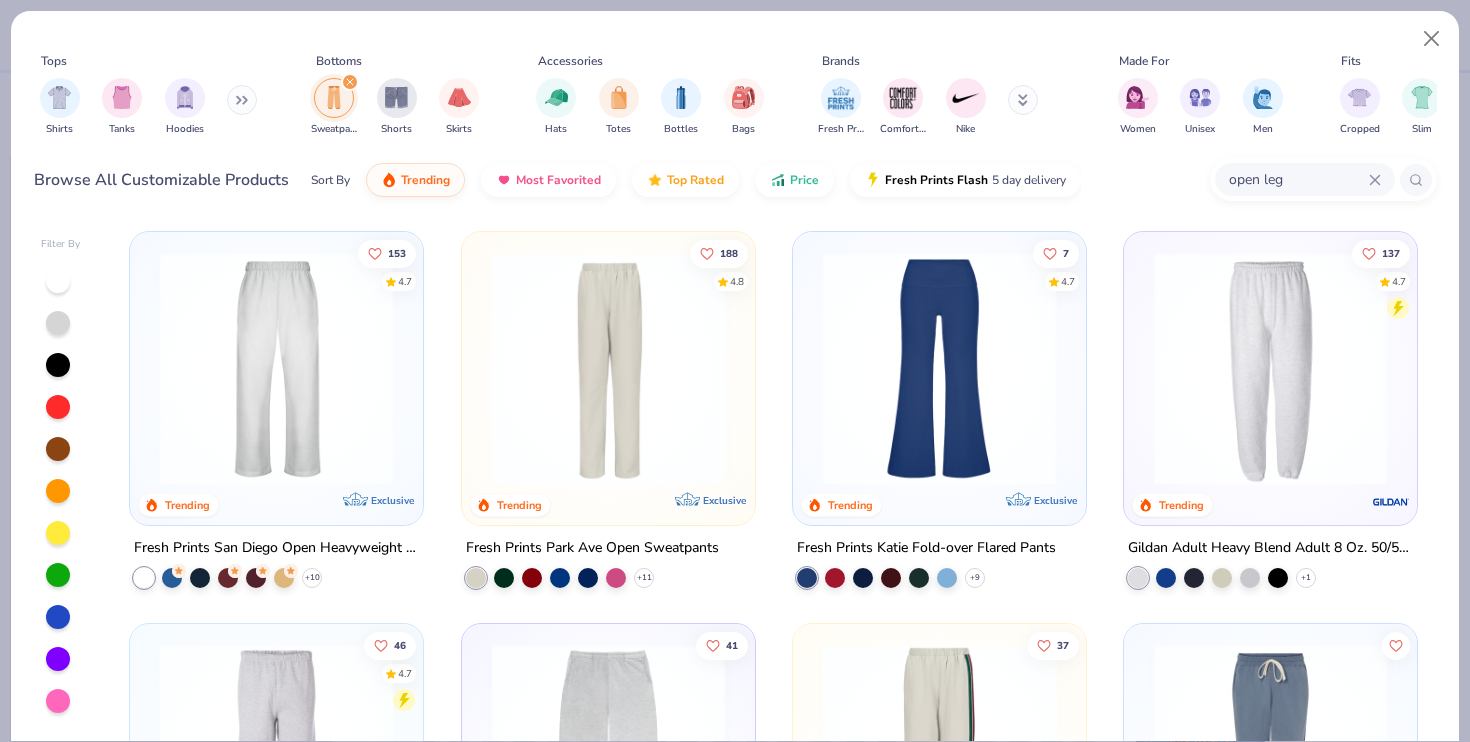 click at bounding box center [608, 368] 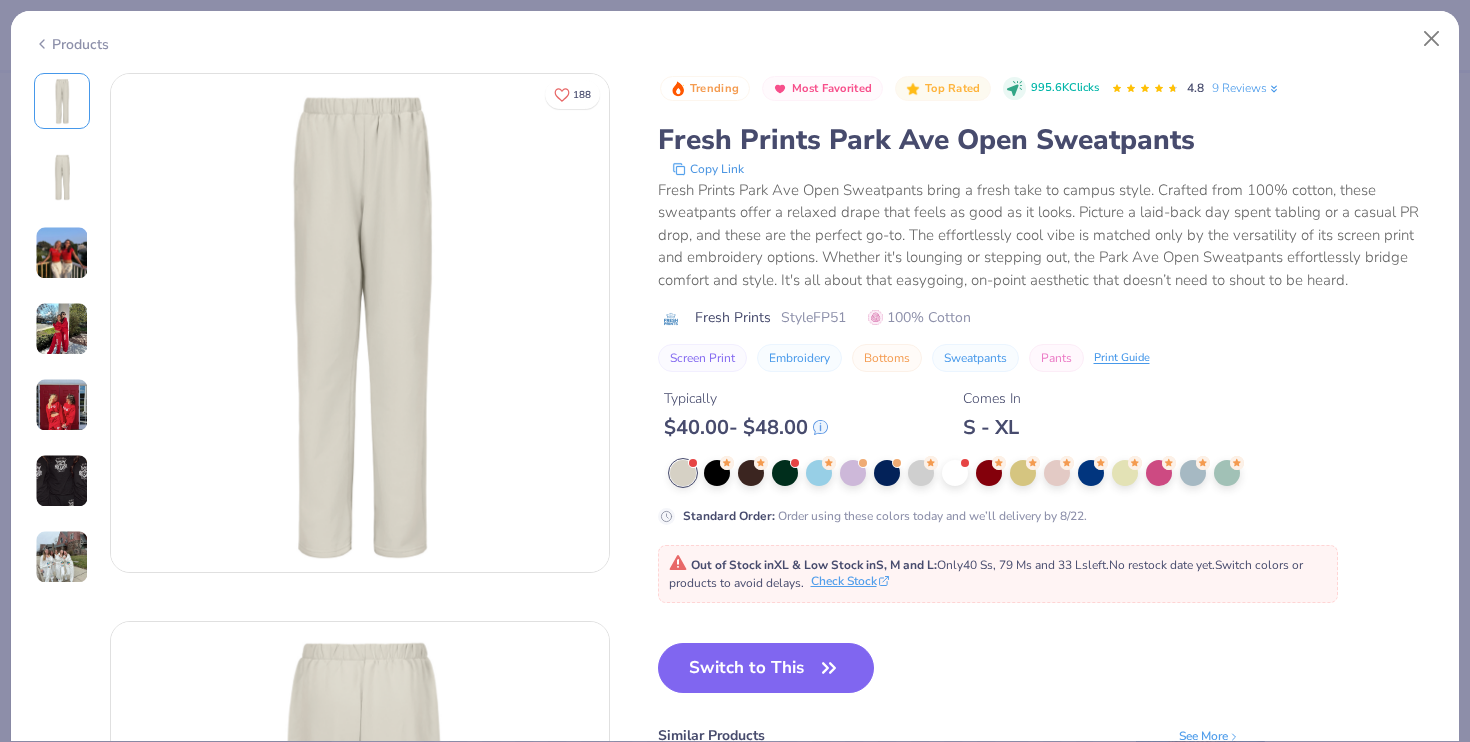 click on "Check Stock" at bounding box center (850, 581) 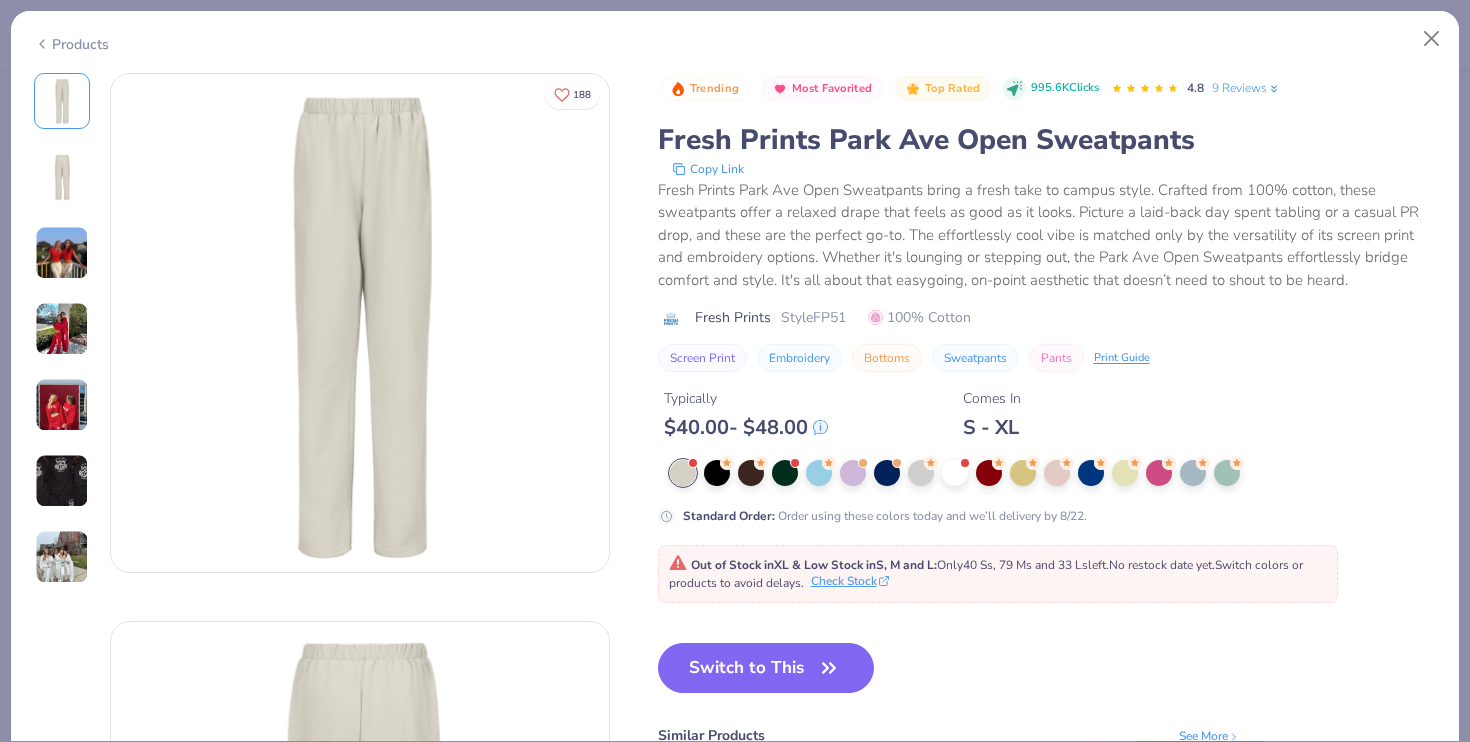 type on "x" 